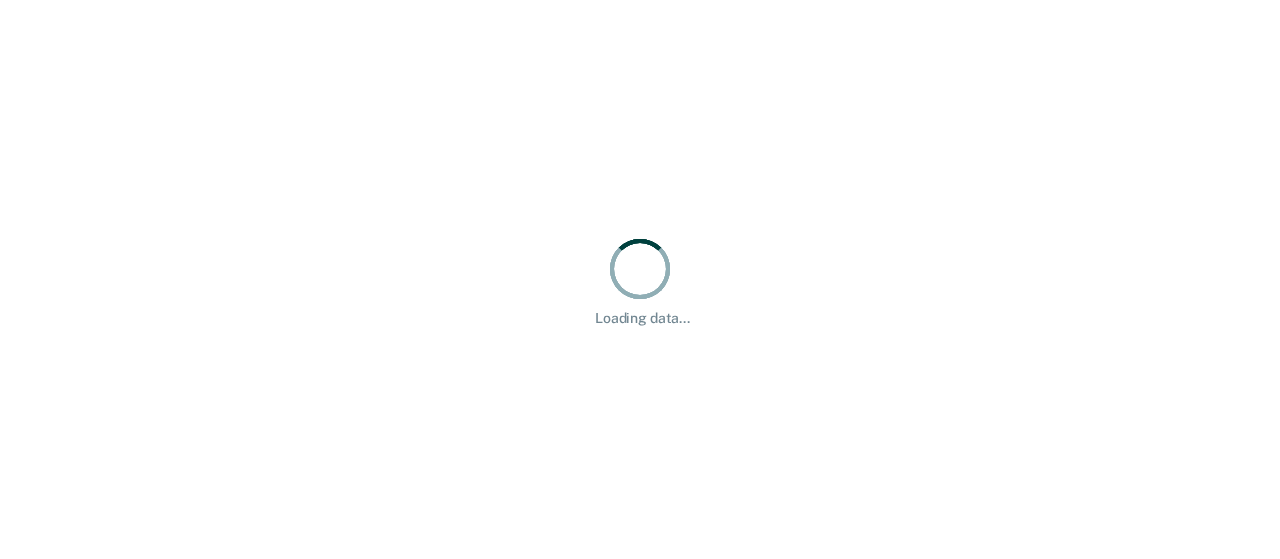 scroll, scrollTop: 0, scrollLeft: 0, axis: both 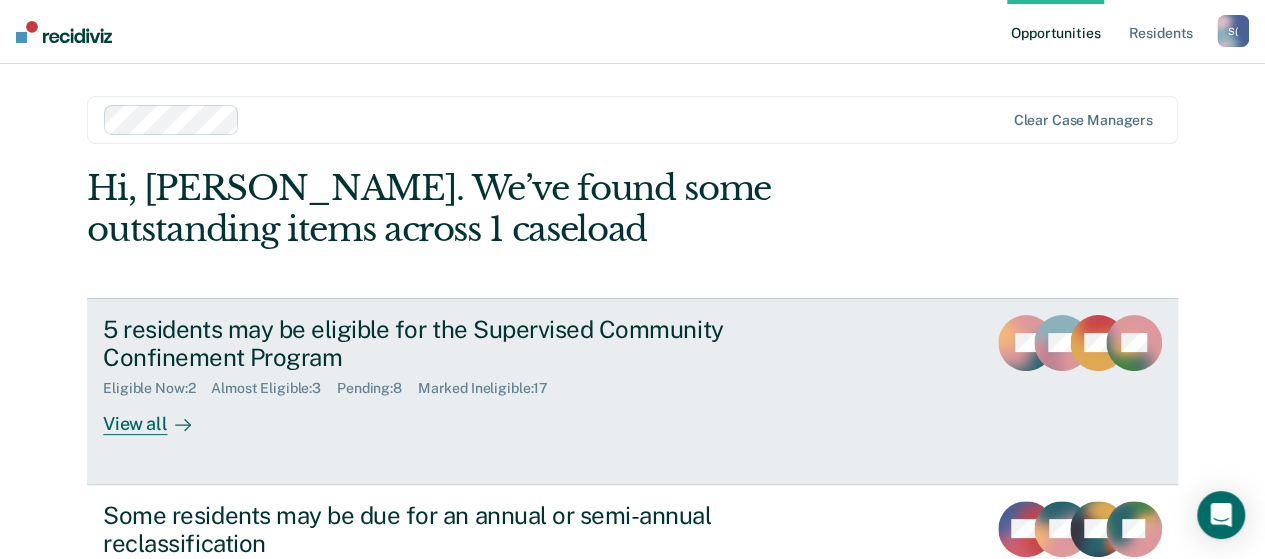 click on "View all" at bounding box center (159, 416) 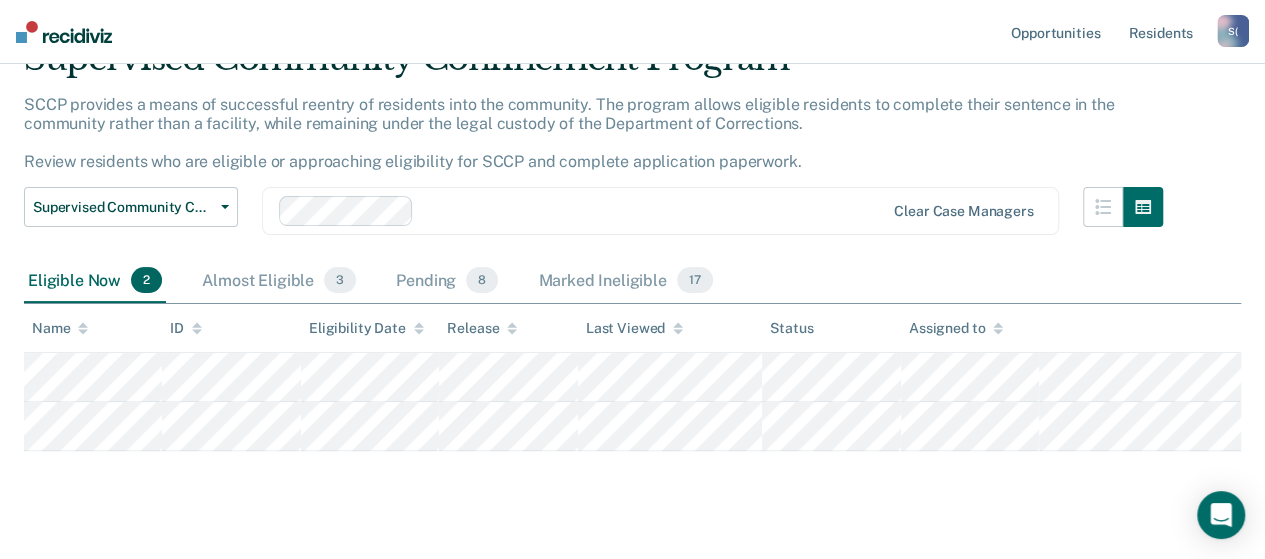 scroll, scrollTop: 134, scrollLeft: 0, axis: vertical 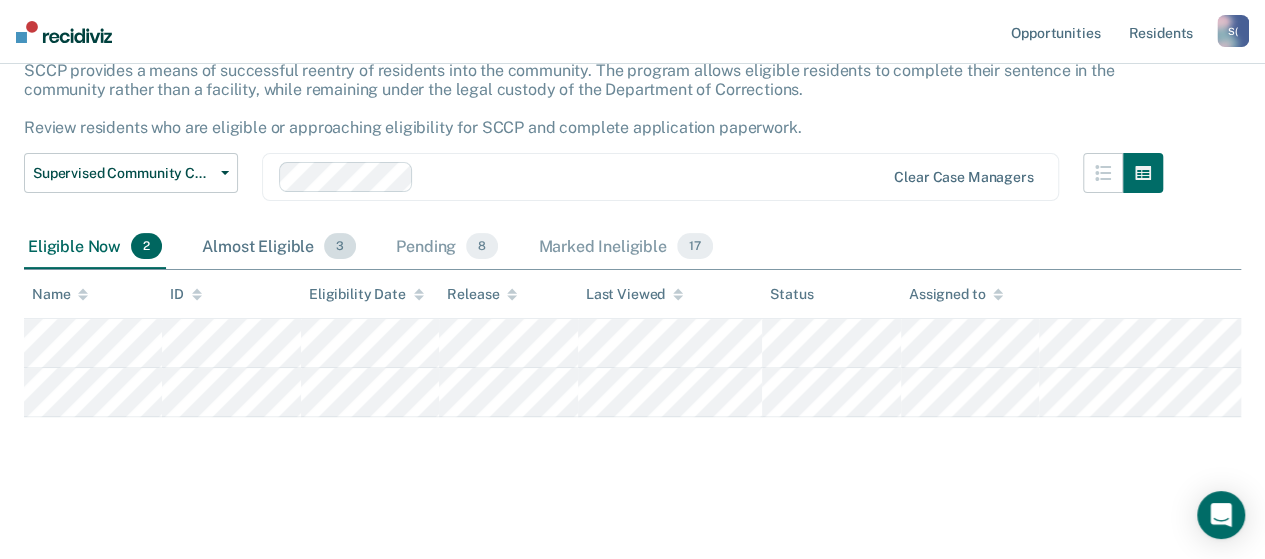 click on "Almost Eligible 3" at bounding box center (279, 247) 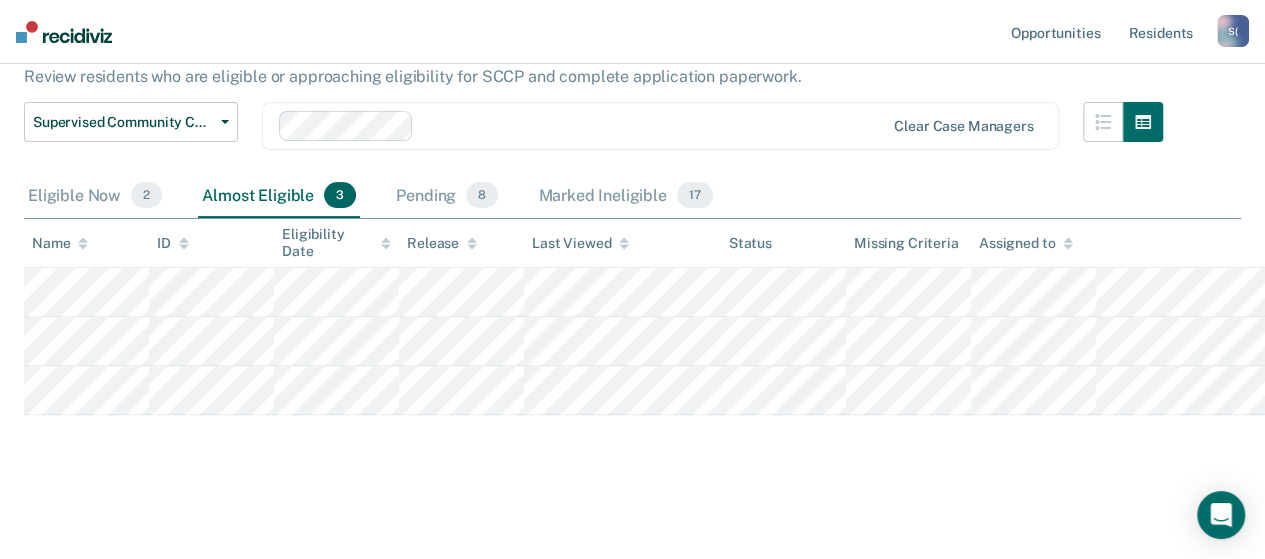 scroll, scrollTop: 314, scrollLeft: 0, axis: vertical 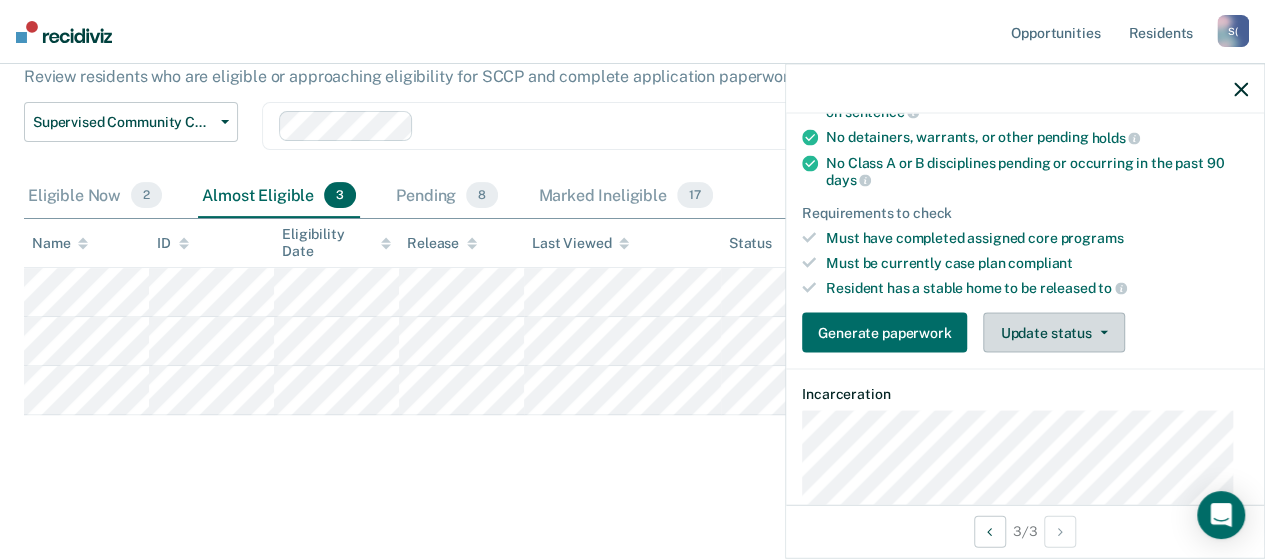 click on "Update status" at bounding box center [1053, 333] 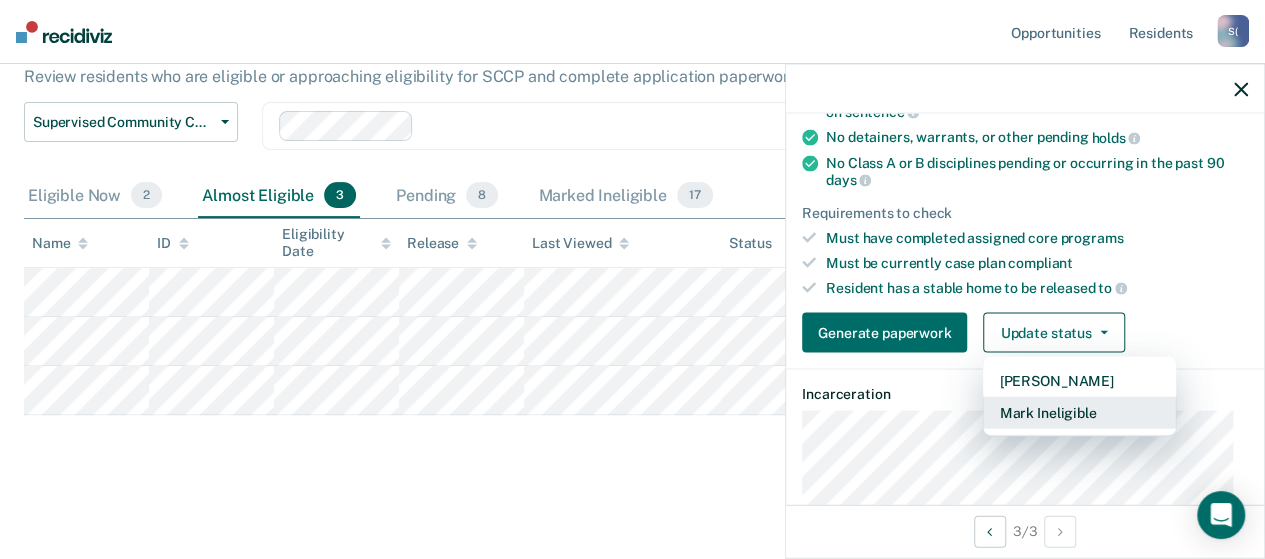 click on "Mark Ineligible" at bounding box center (1079, 413) 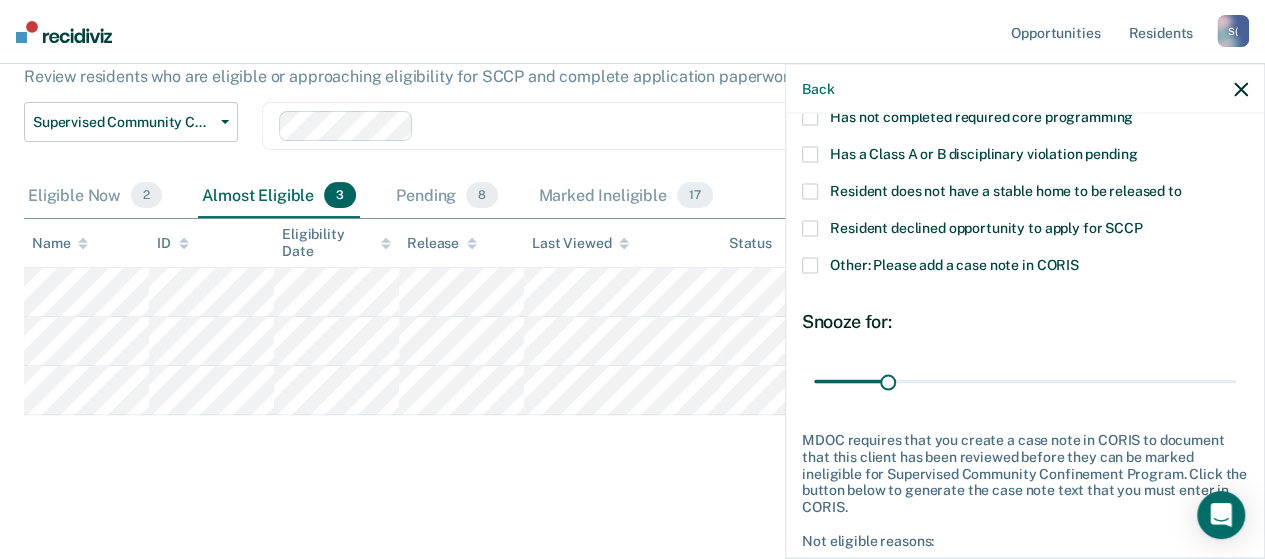scroll, scrollTop: 94, scrollLeft: 0, axis: vertical 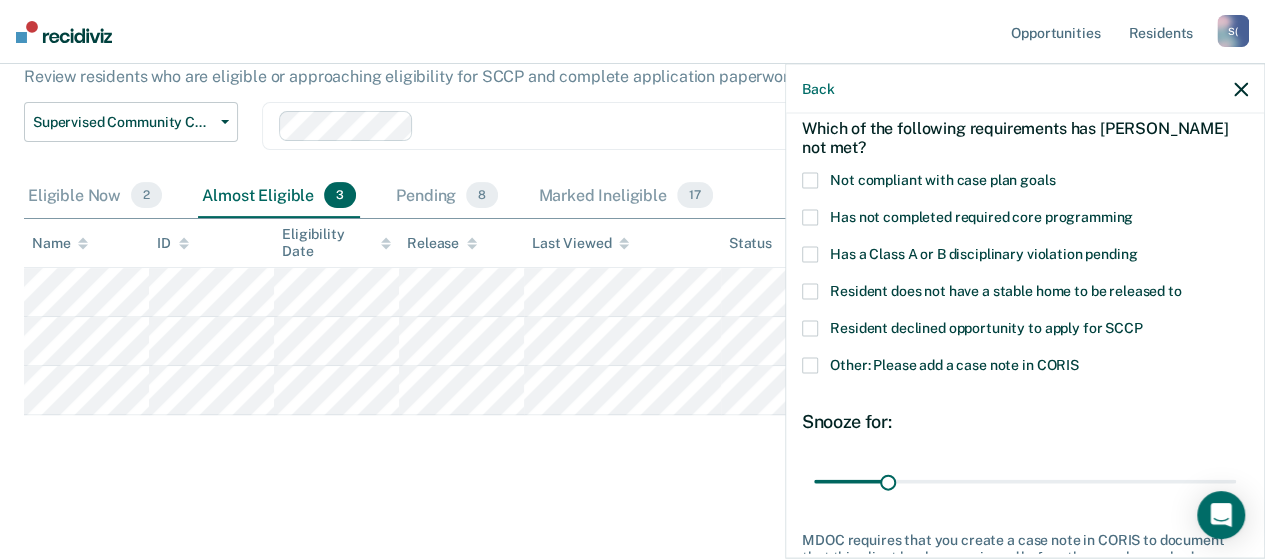 click at bounding box center [810, 218] 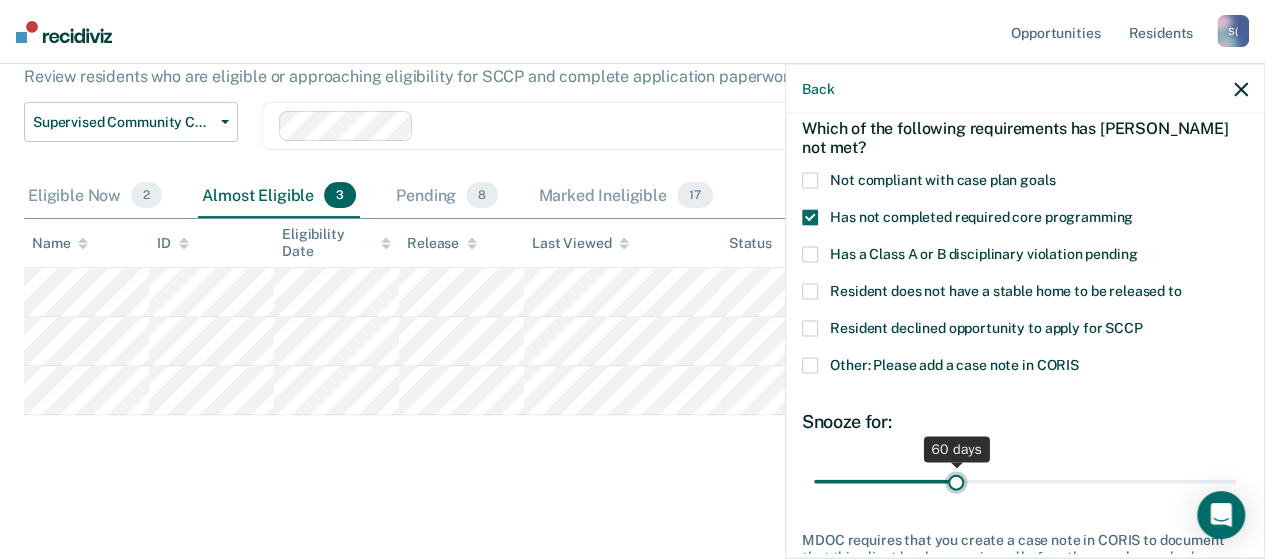 drag, startPoint x: 882, startPoint y: 477, endPoint x: 950, endPoint y: 485, distance: 68.46897 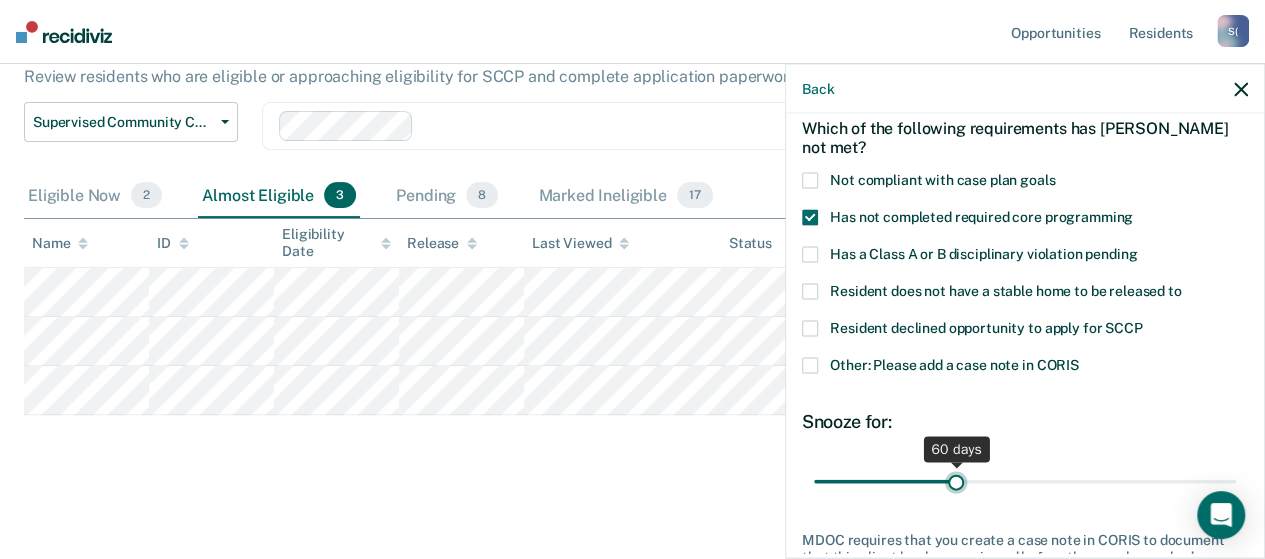type on "60" 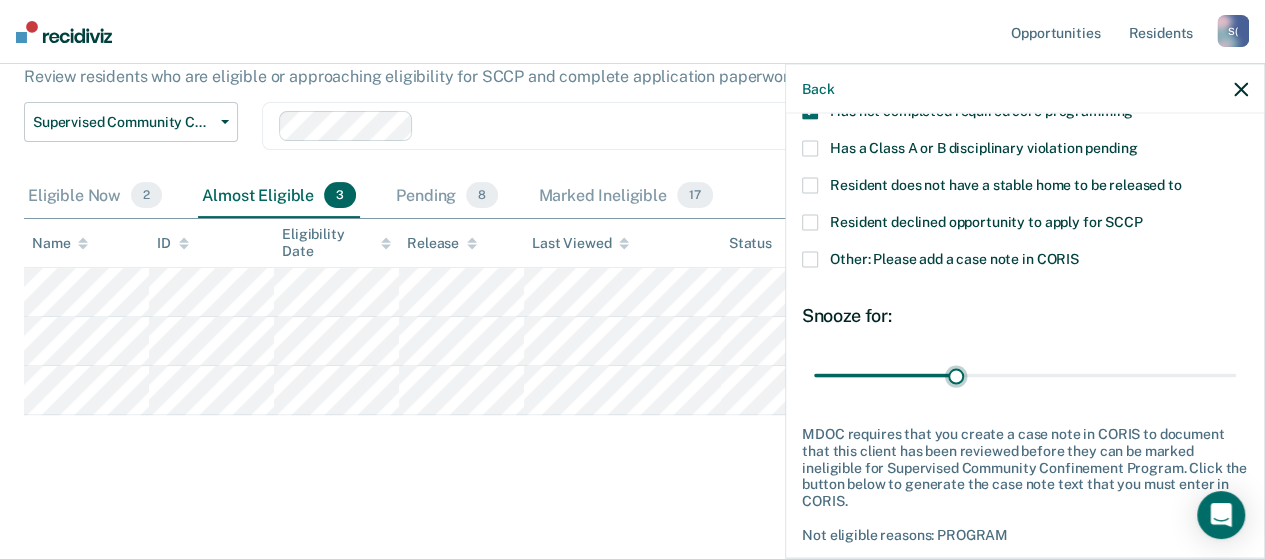 scroll, scrollTop: 294, scrollLeft: 0, axis: vertical 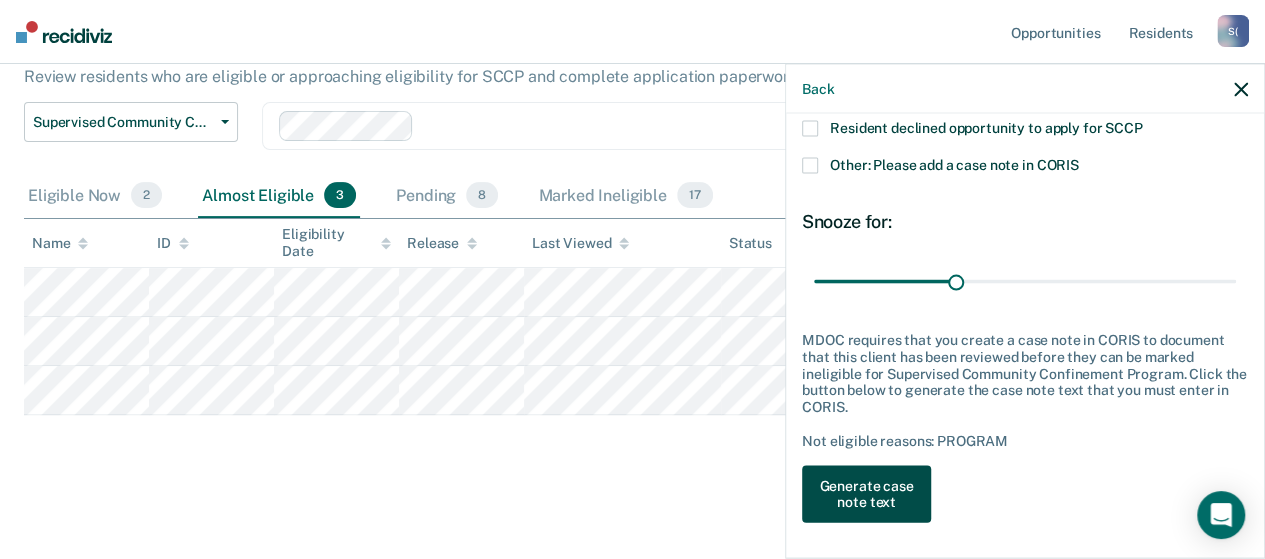 click on "Generate case note text" at bounding box center [866, 494] 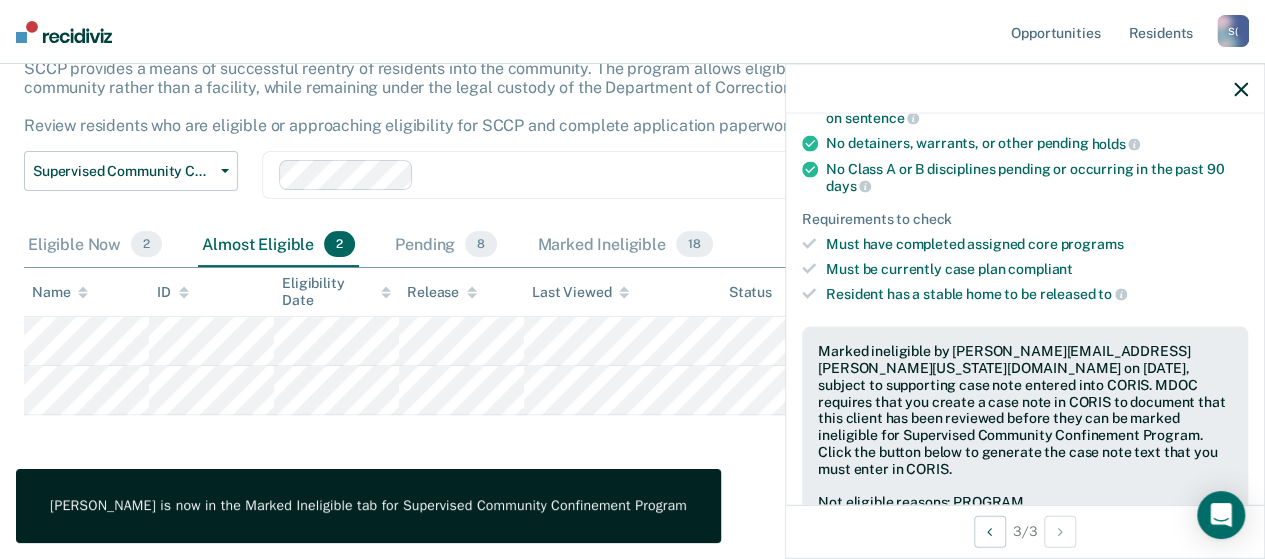 click 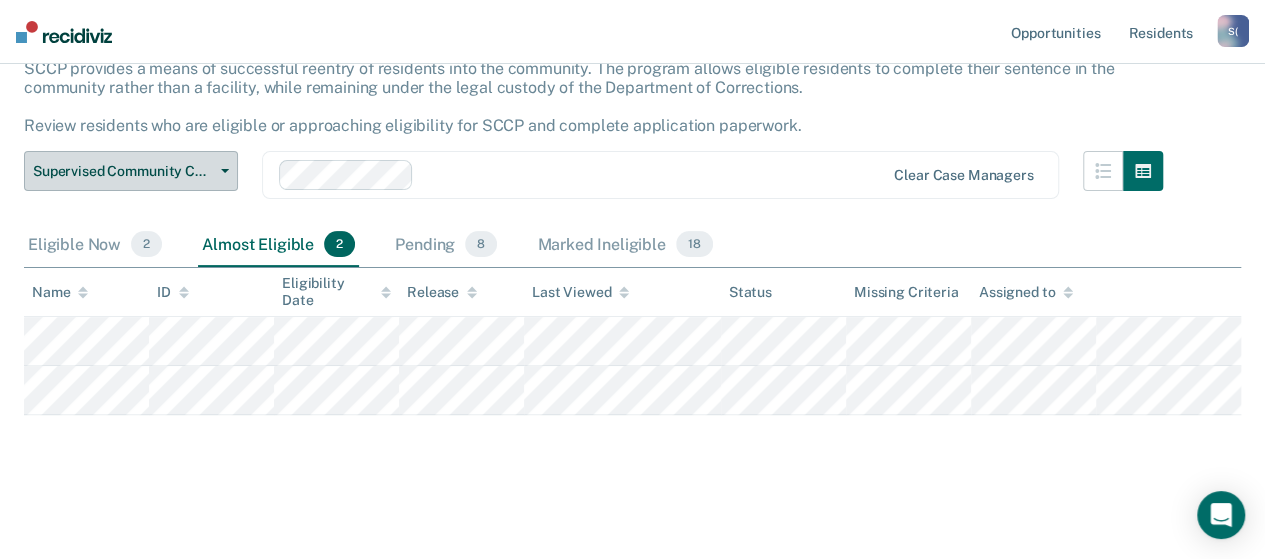 click on "Supervised Community Confinement Program" at bounding box center (131, 171) 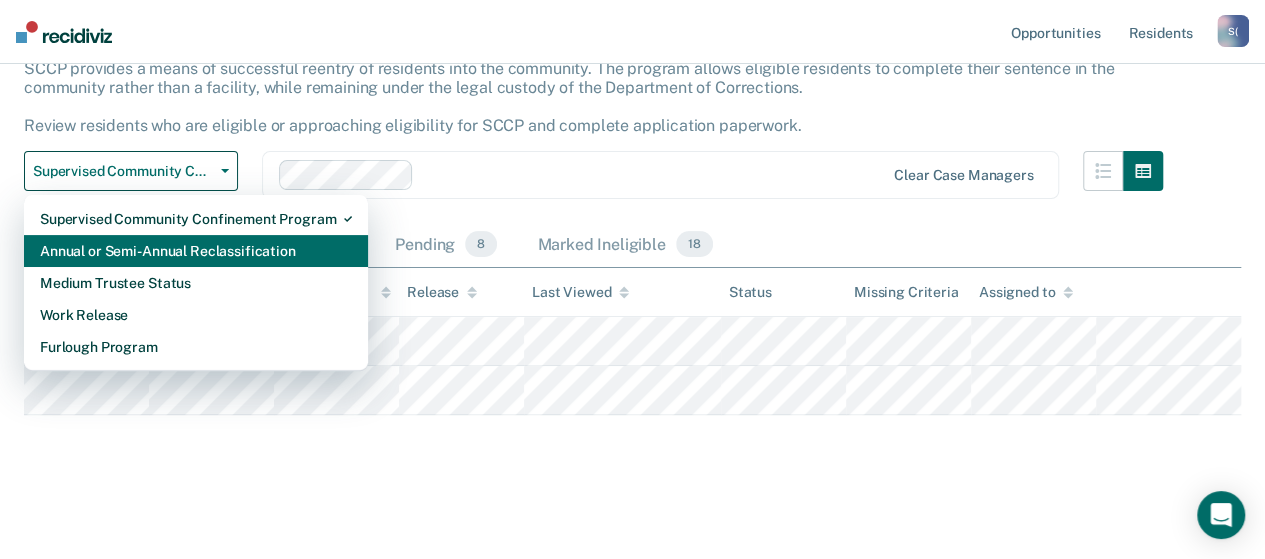 click on "Annual or Semi-Annual Reclassification" at bounding box center (196, 251) 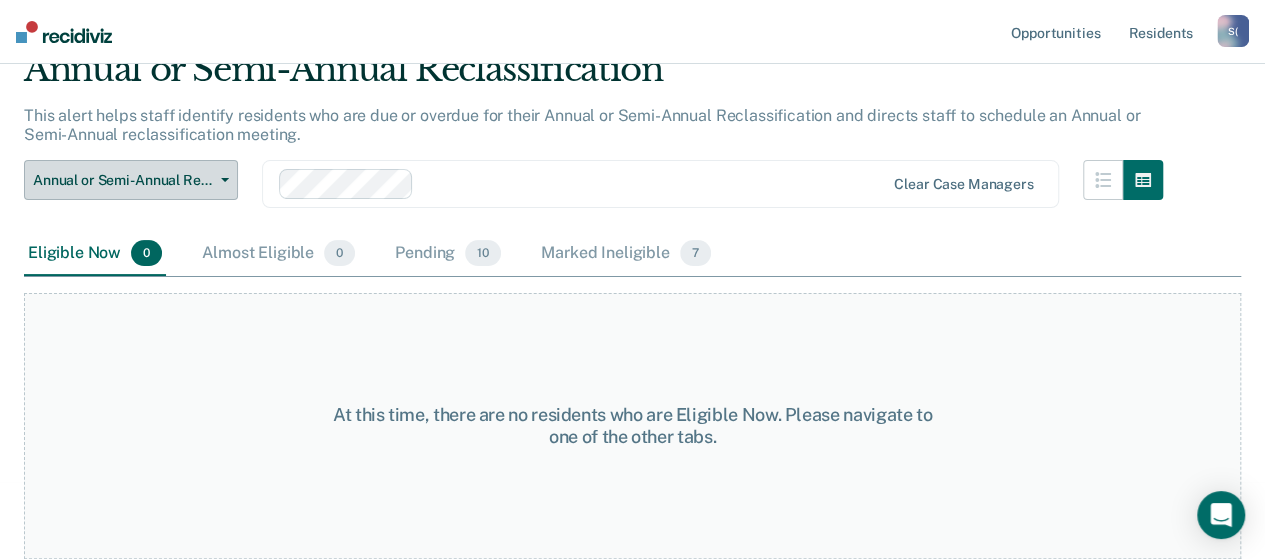 scroll, scrollTop: 0, scrollLeft: 0, axis: both 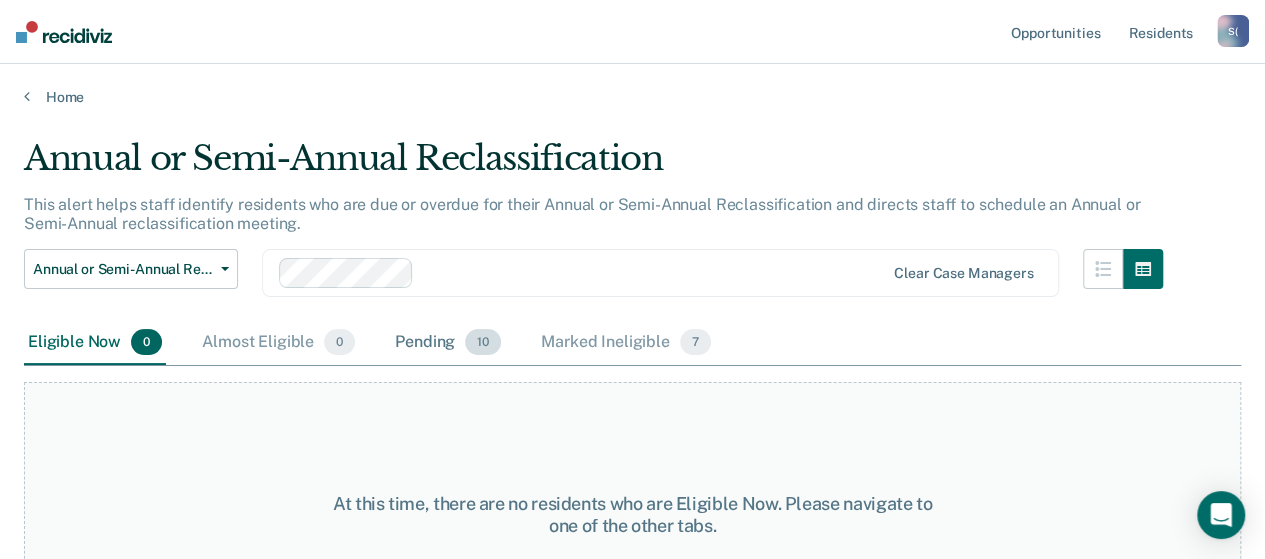 click on "Pending 10" at bounding box center (448, 343) 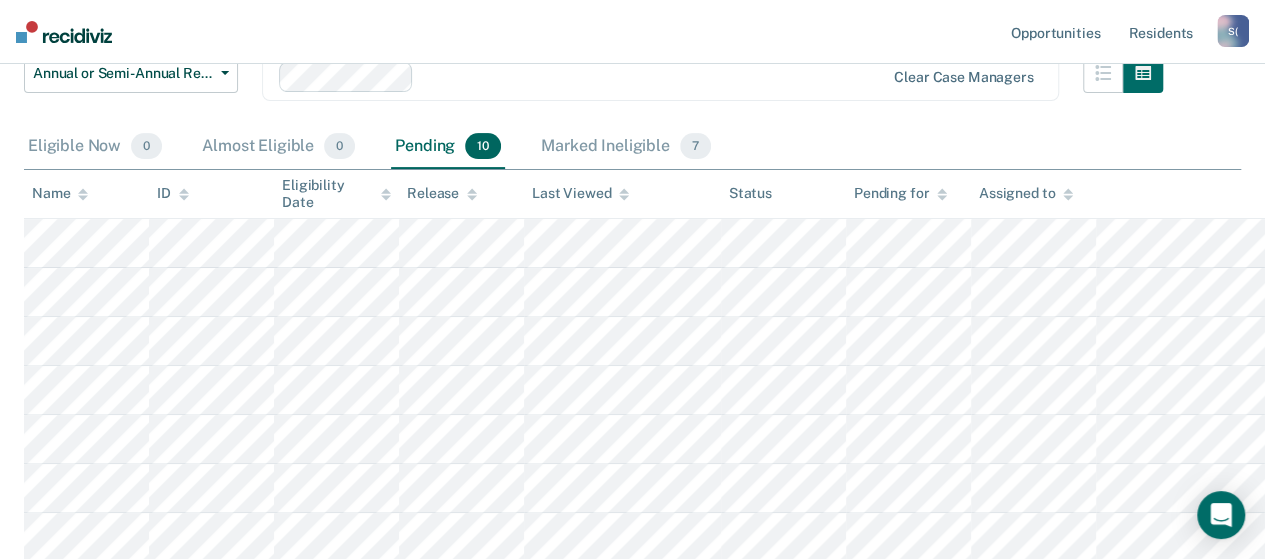 scroll, scrollTop: 200, scrollLeft: 0, axis: vertical 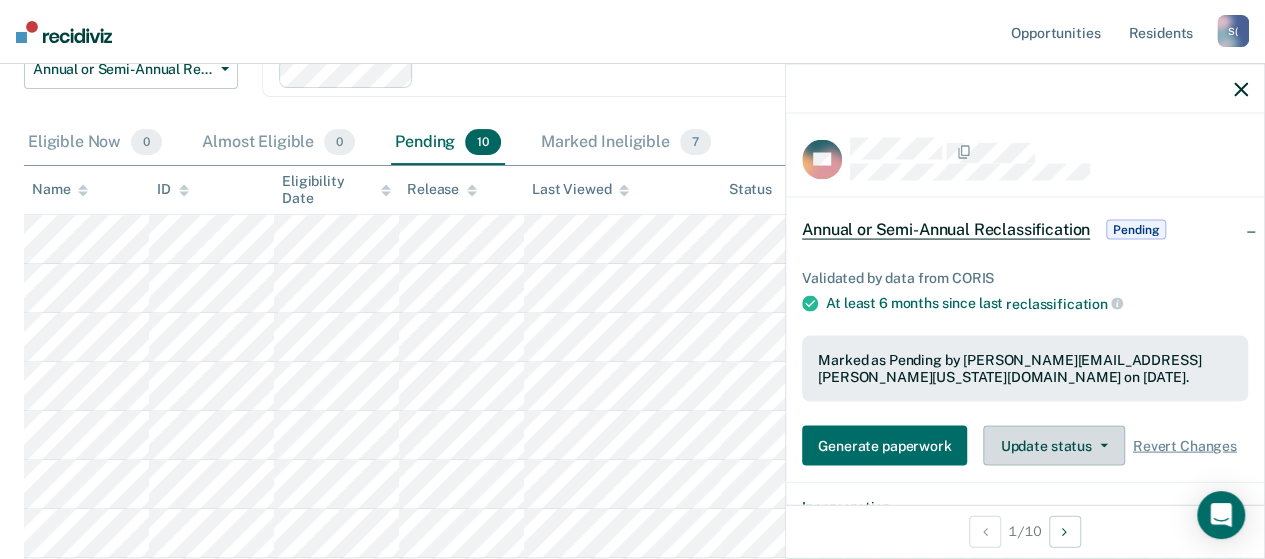 click on "Update status" at bounding box center [1053, 445] 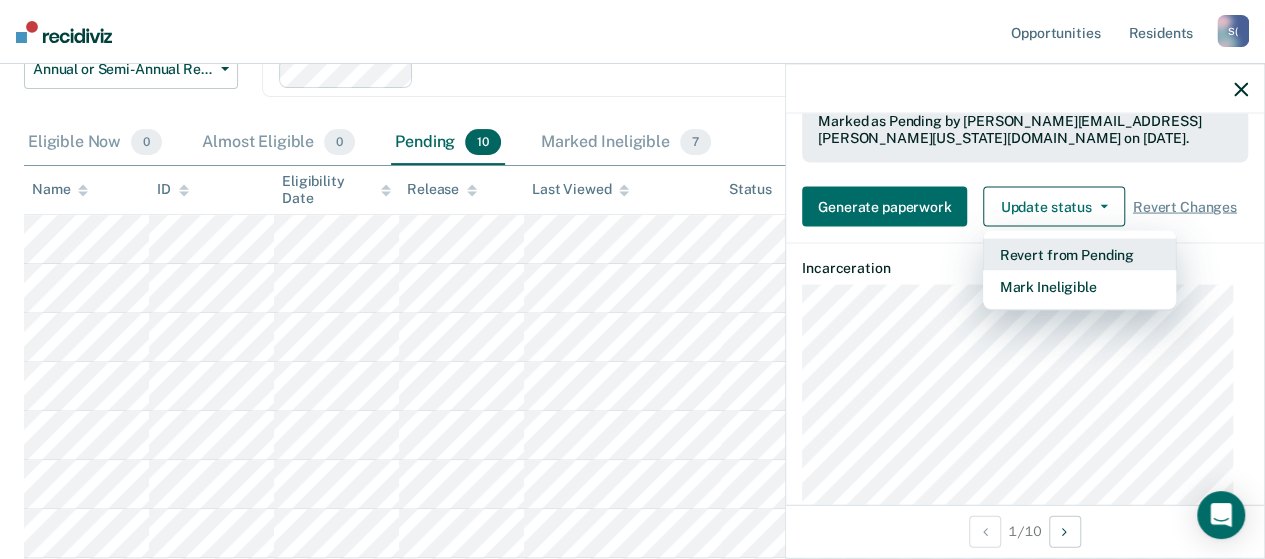 scroll, scrollTop: 300, scrollLeft: 0, axis: vertical 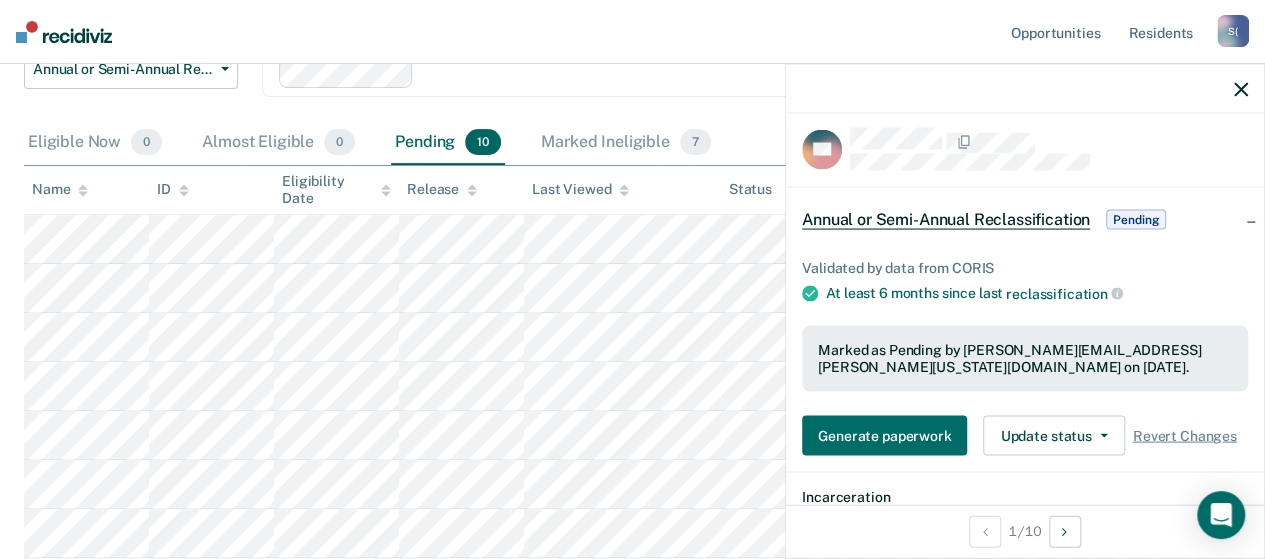 click 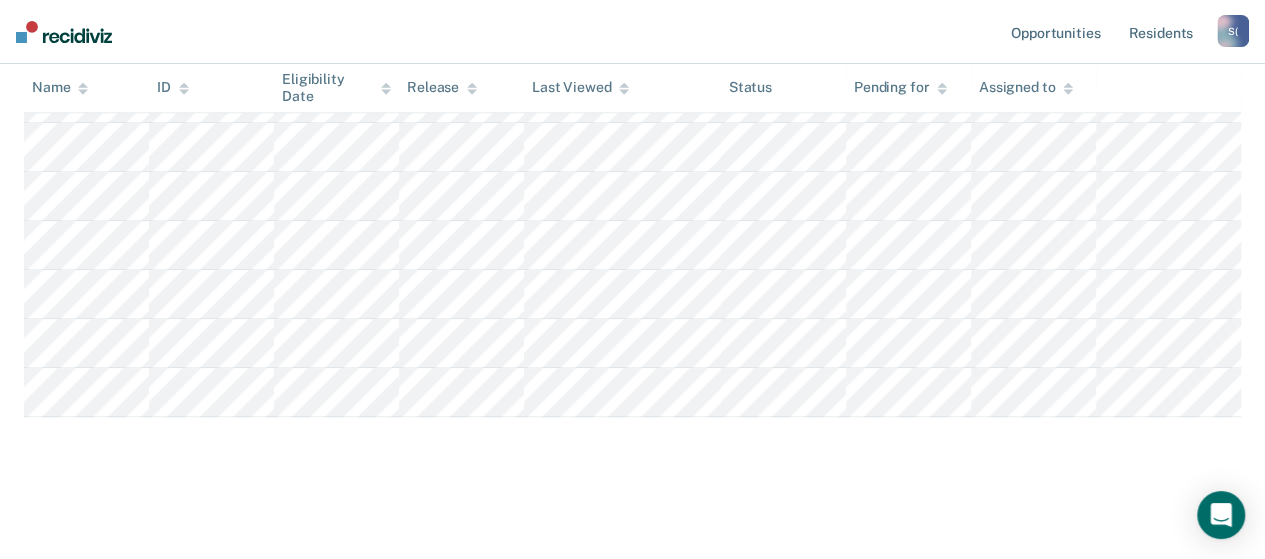 scroll, scrollTop: 0, scrollLeft: 0, axis: both 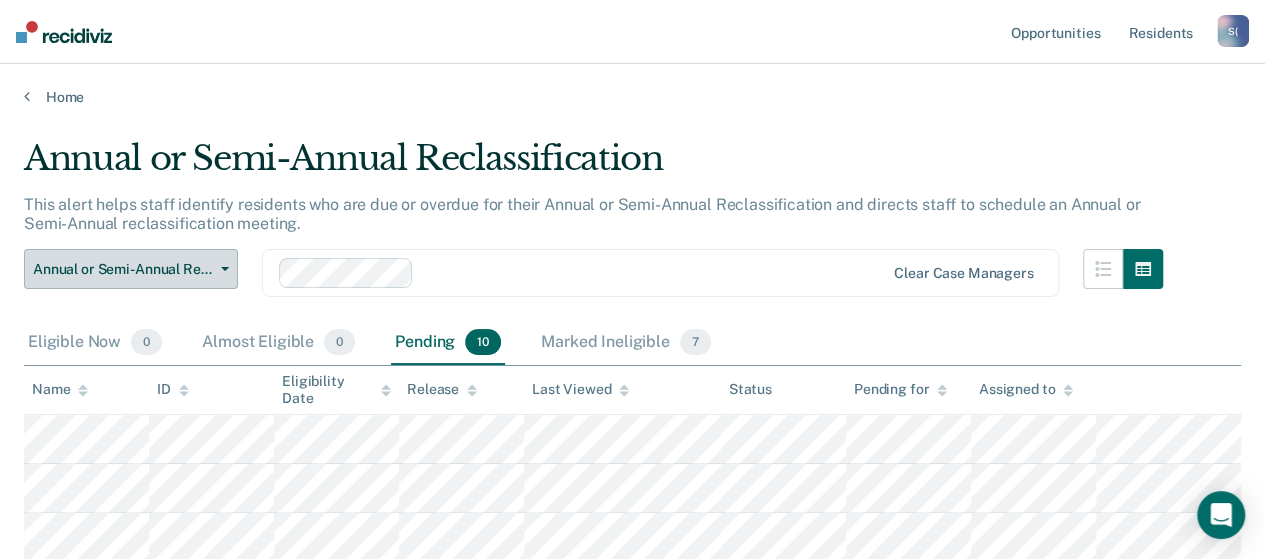 click on "Annual or Semi-Annual Reclassification" at bounding box center (131, 269) 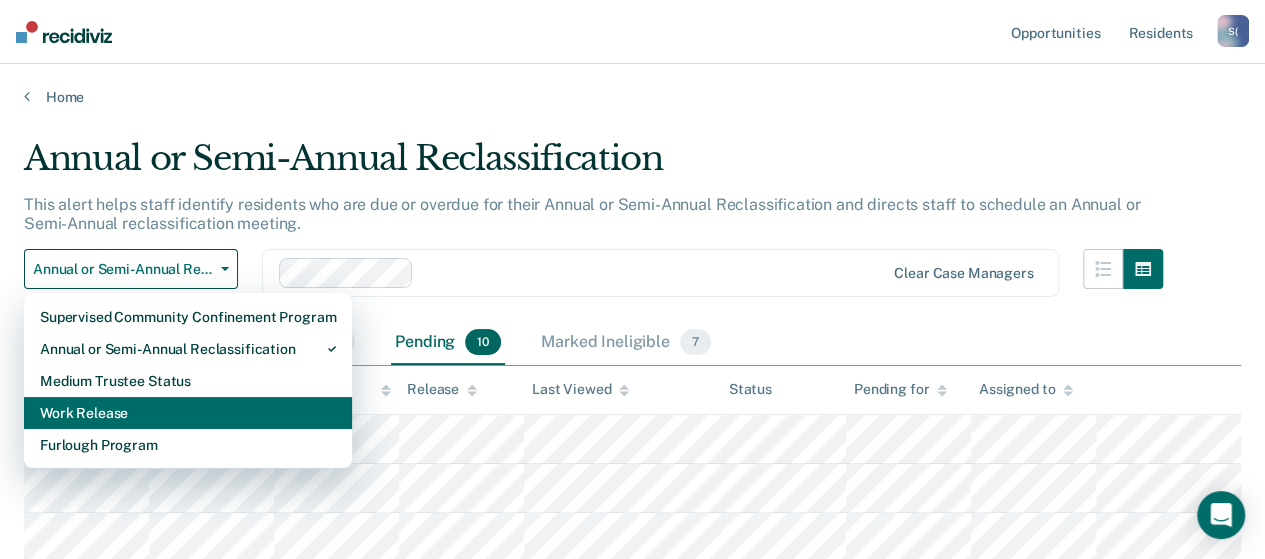 click on "Work Release" at bounding box center (188, 413) 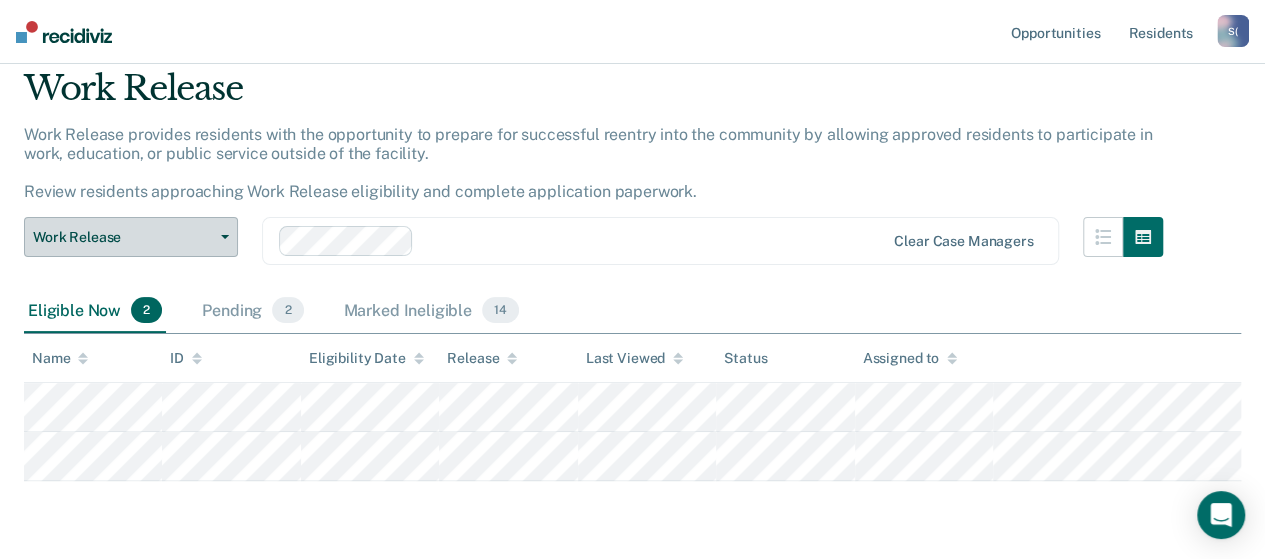scroll, scrollTop: 134, scrollLeft: 0, axis: vertical 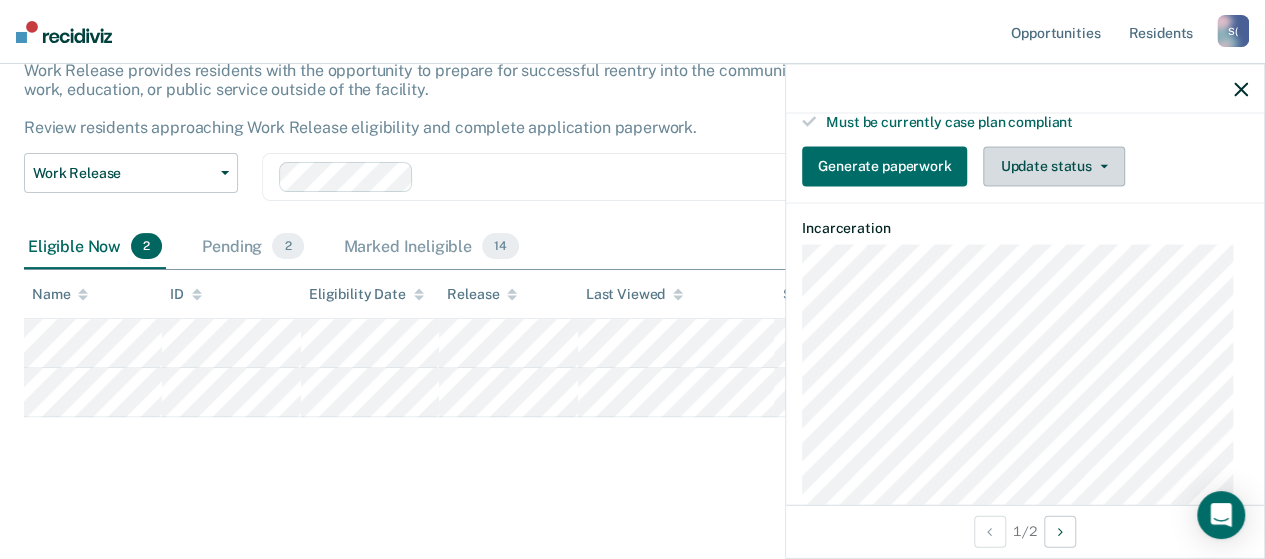 click 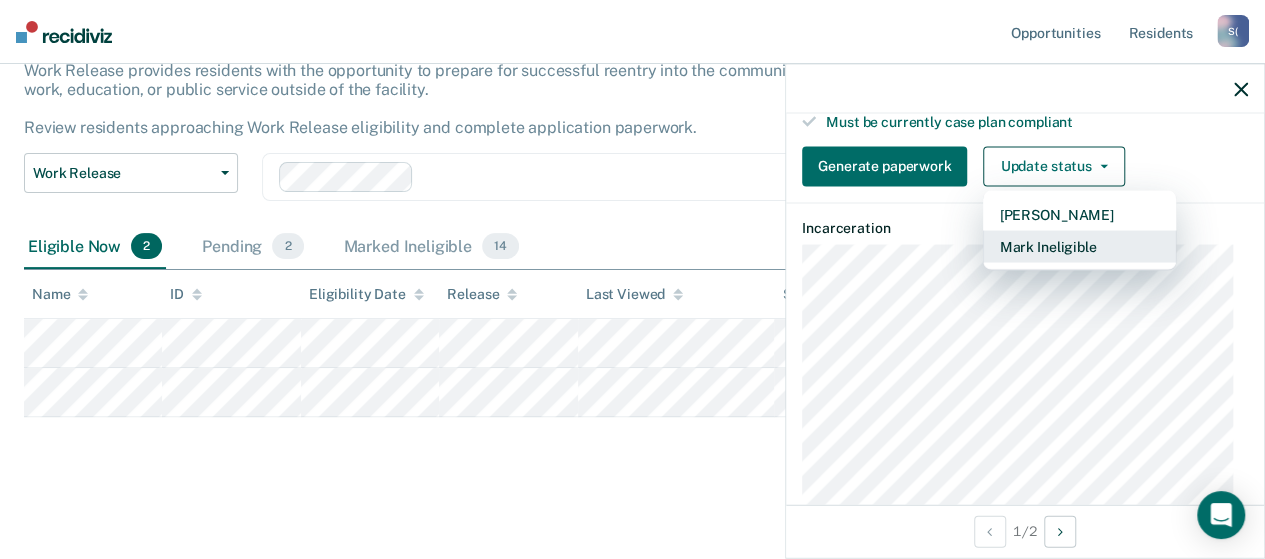 click on "Mark Ineligible" at bounding box center (1079, 246) 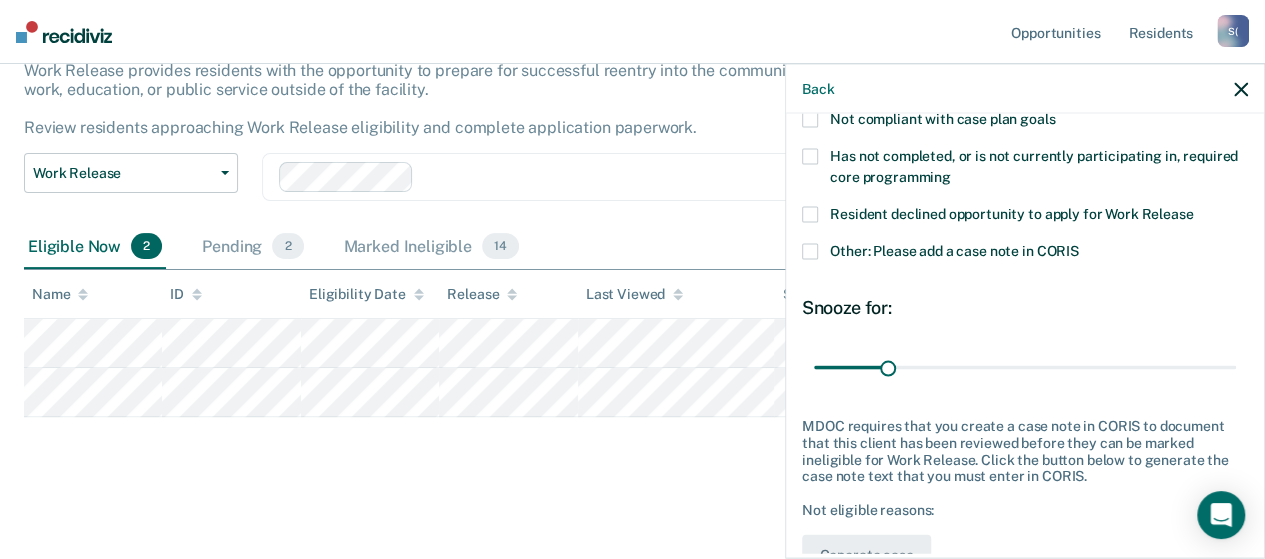 scroll, scrollTop: 124, scrollLeft: 0, axis: vertical 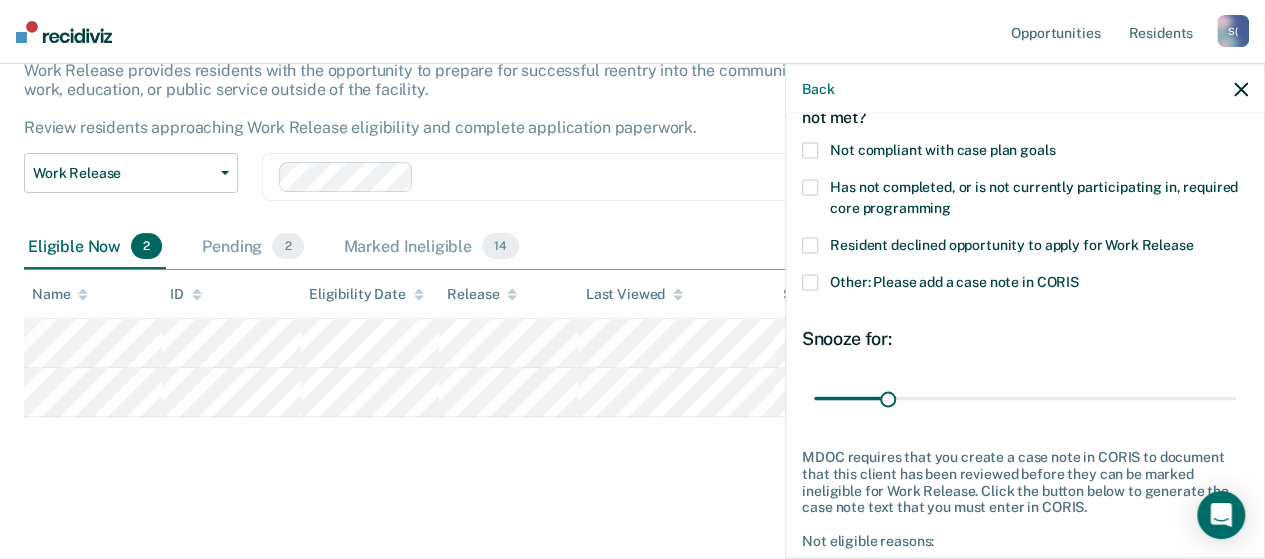 click at bounding box center (810, 188) 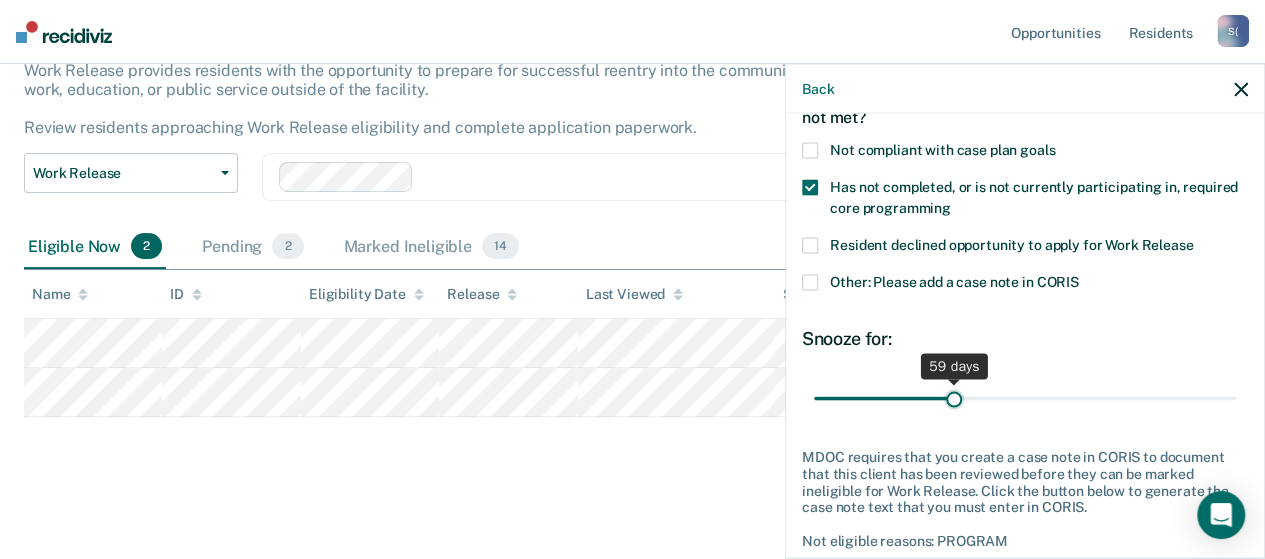 drag, startPoint x: 879, startPoint y: 393, endPoint x: 948, endPoint y: 396, distance: 69.065186 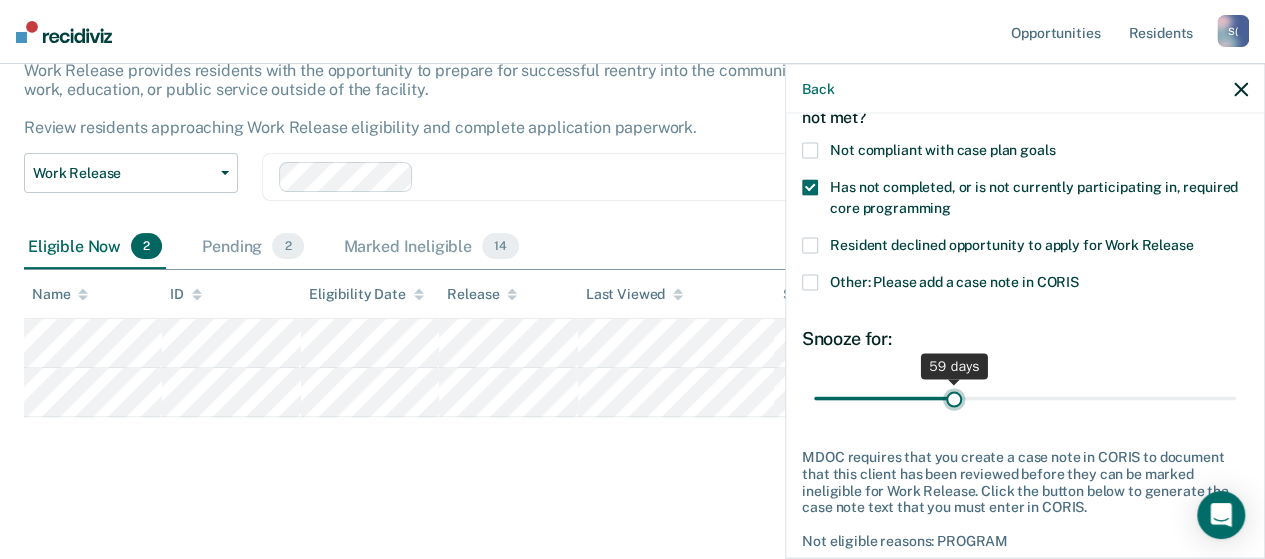 click at bounding box center (1025, 398) 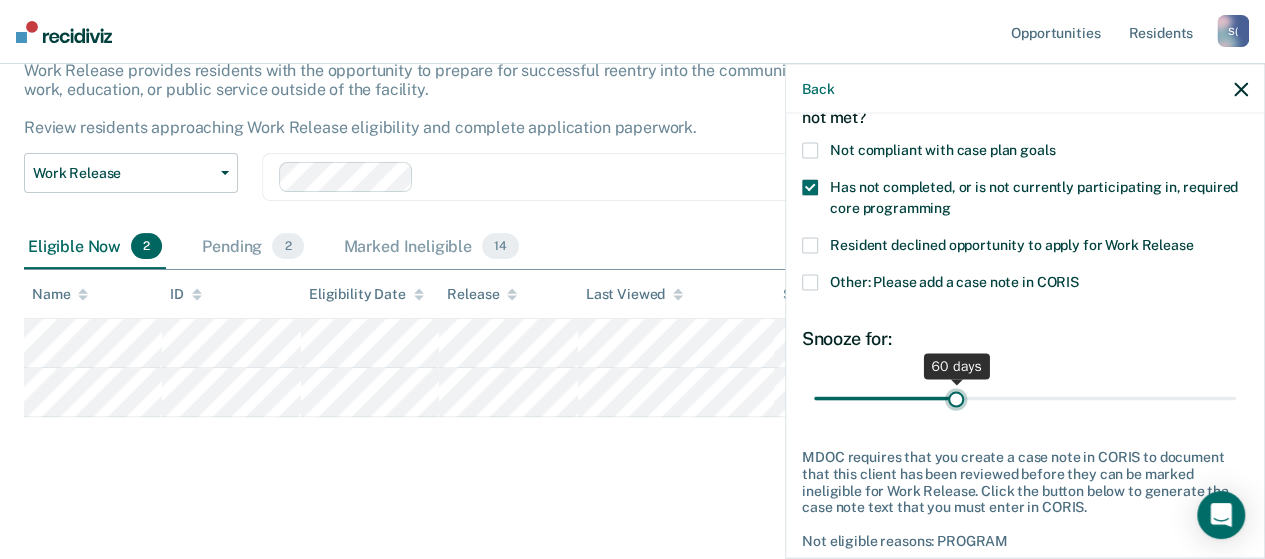 type on "60" 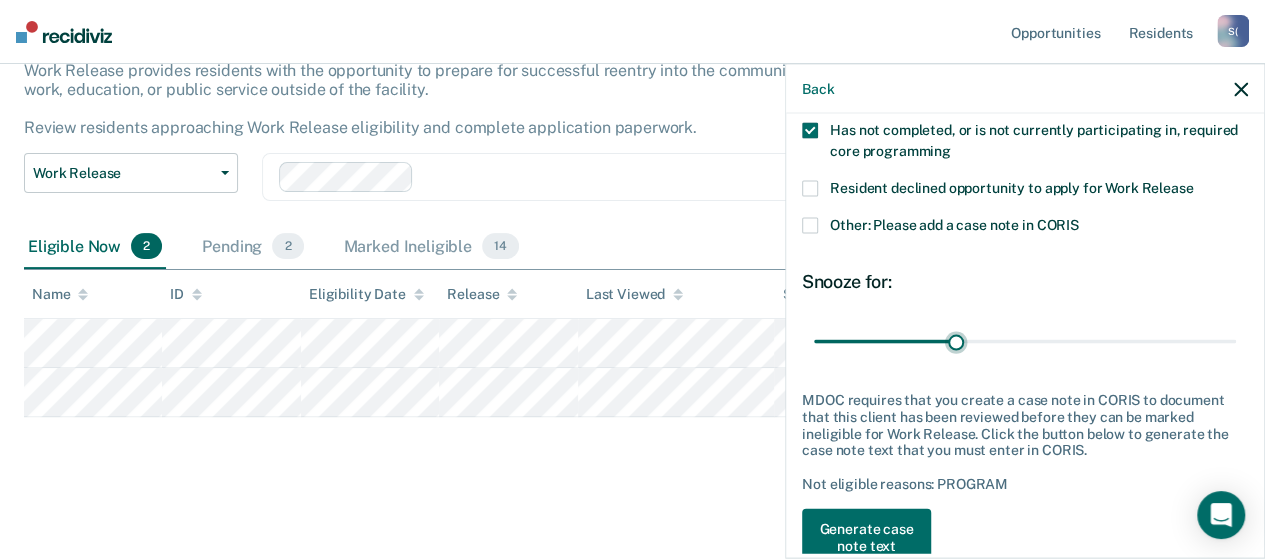 scroll, scrollTop: 224, scrollLeft: 0, axis: vertical 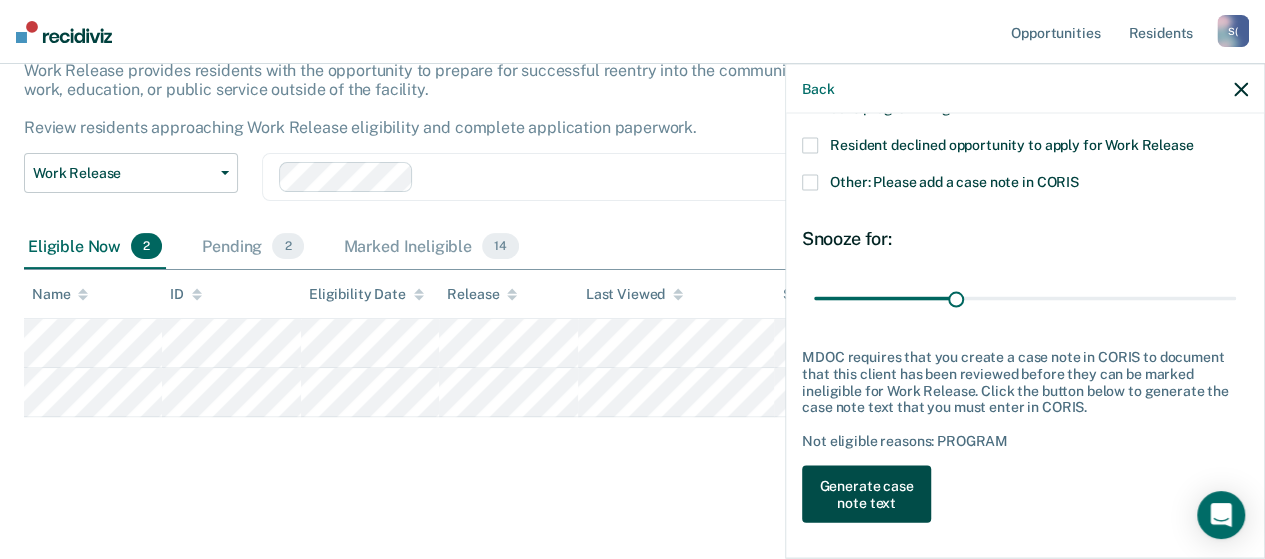 click on "Generate case note text" at bounding box center (866, 494) 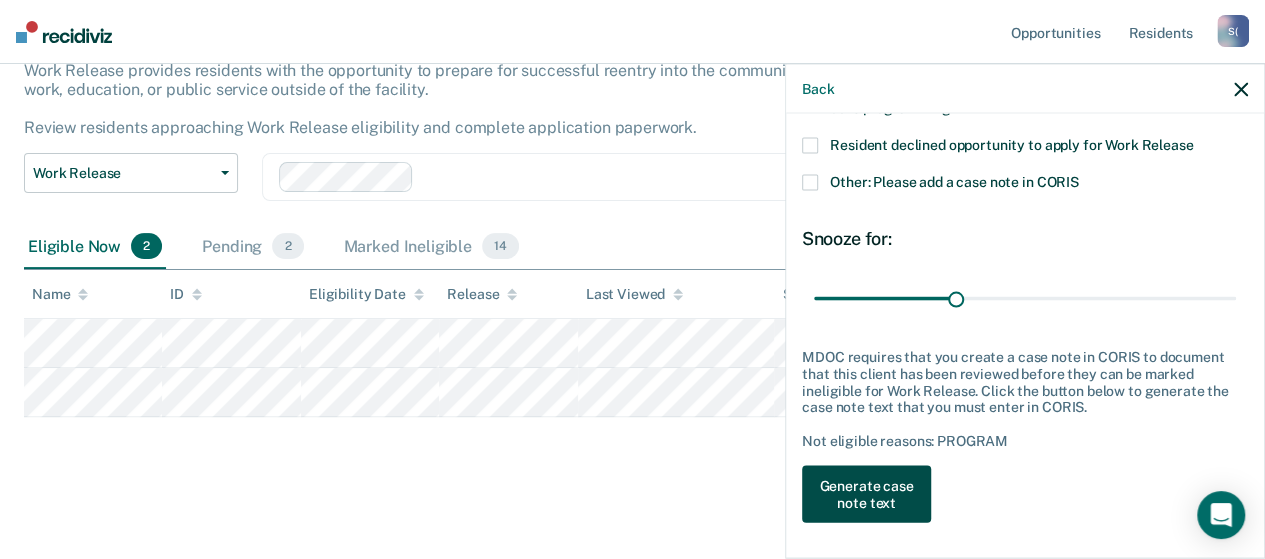 scroll, scrollTop: 86, scrollLeft: 0, axis: vertical 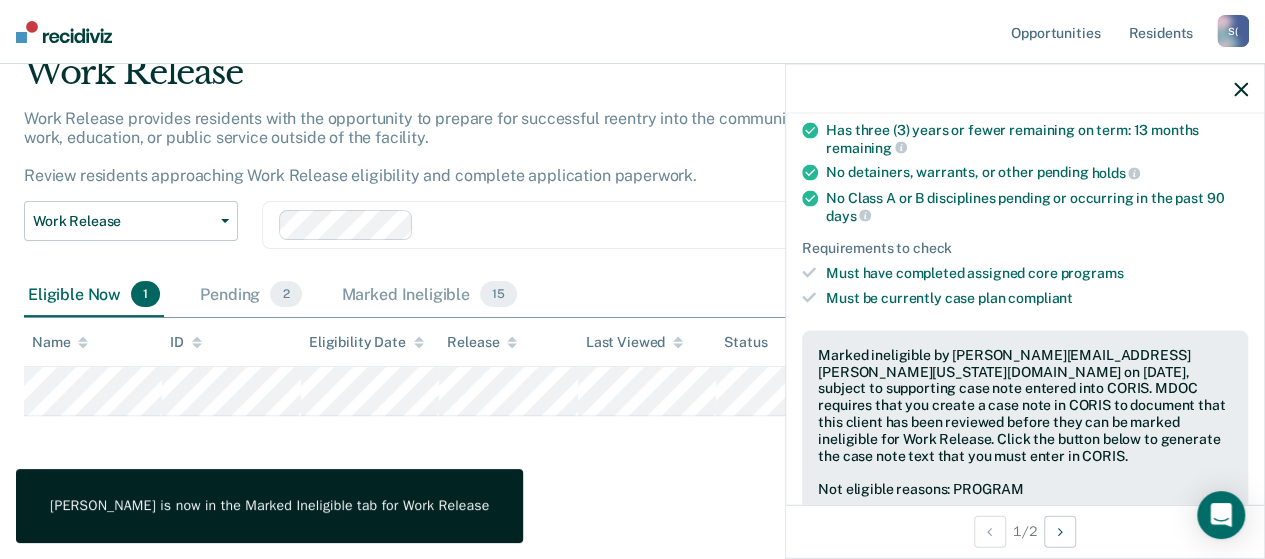 click 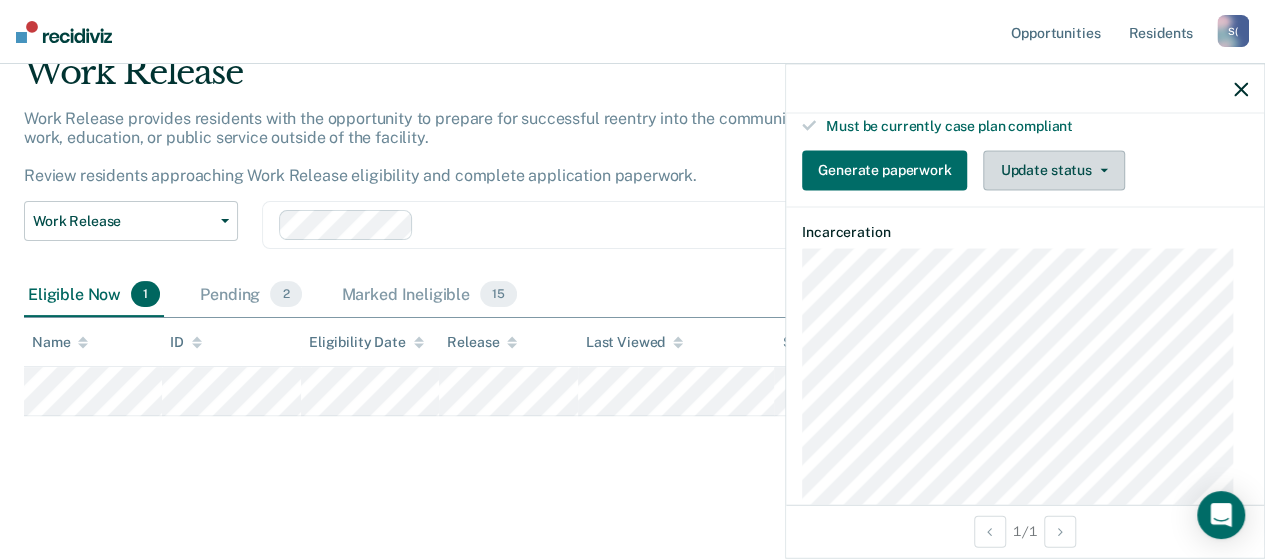 scroll, scrollTop: 400, scrollLeft: 0, axis: vertical 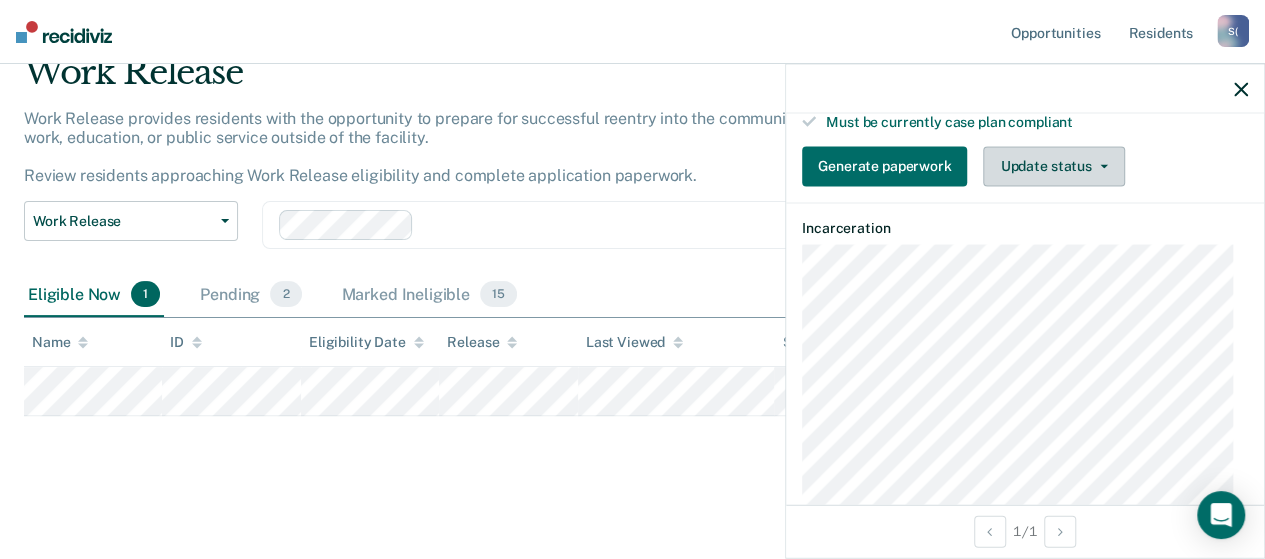 click on "Update status" at bounding box center [1053, 166] 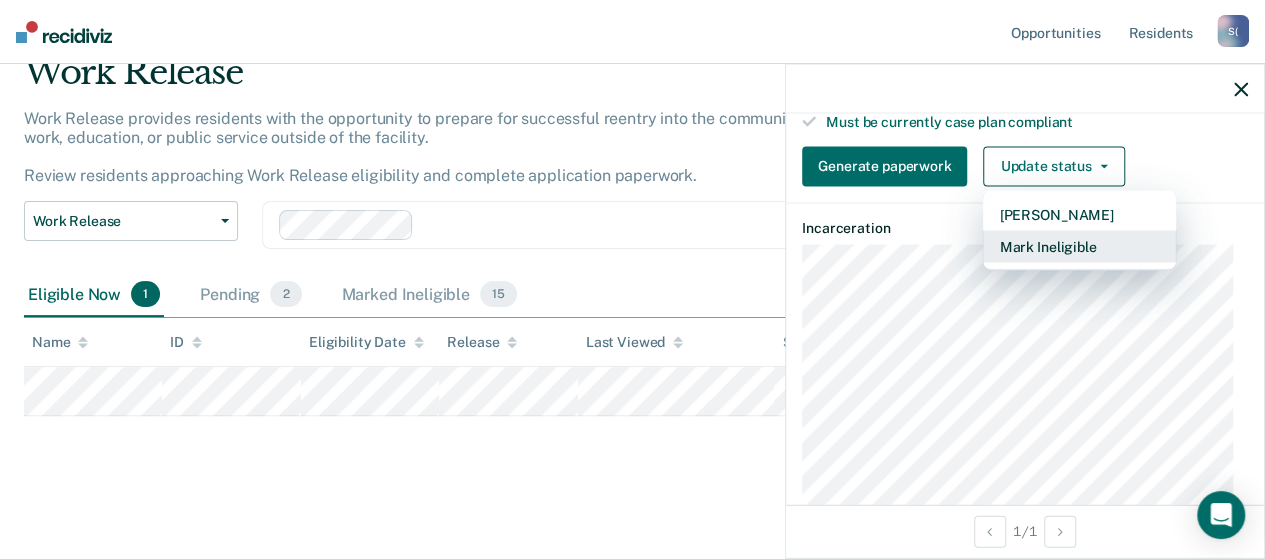 click on "Mark Ineligible" at bounding box center (1079, 246) 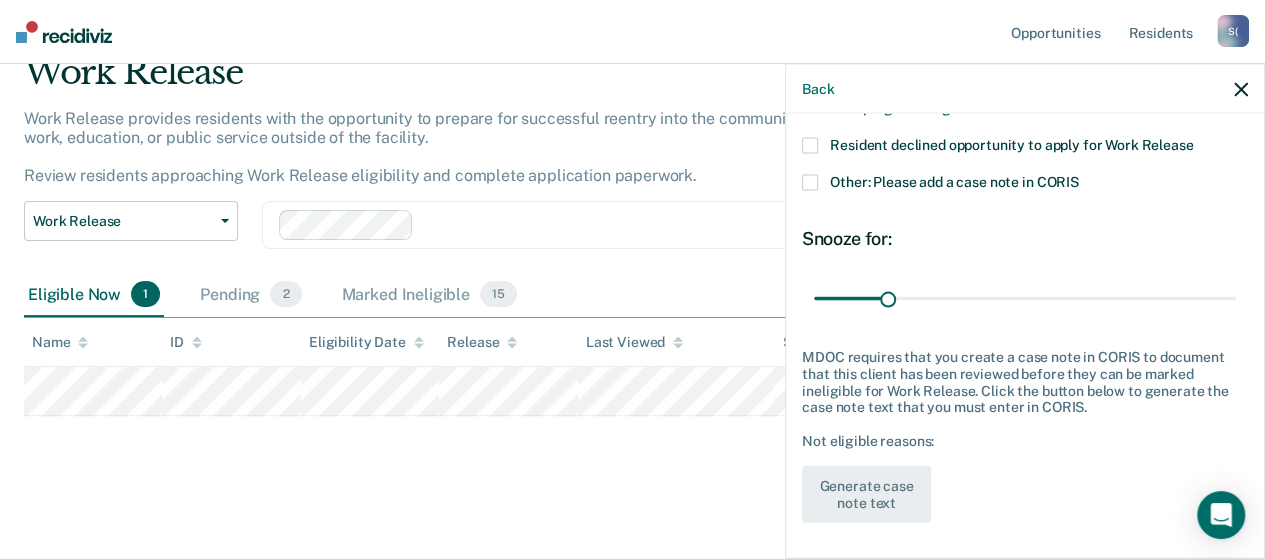 scroll, scrollTop: 124, scrollLeft: 0, axis: vertical 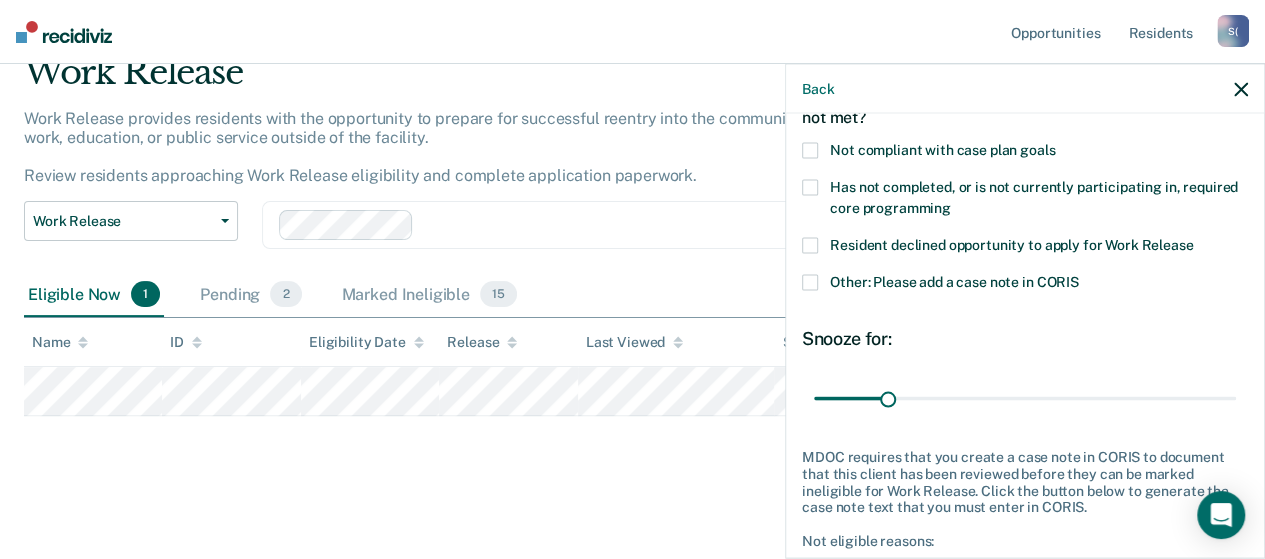 click at bounding box center [810, 188] 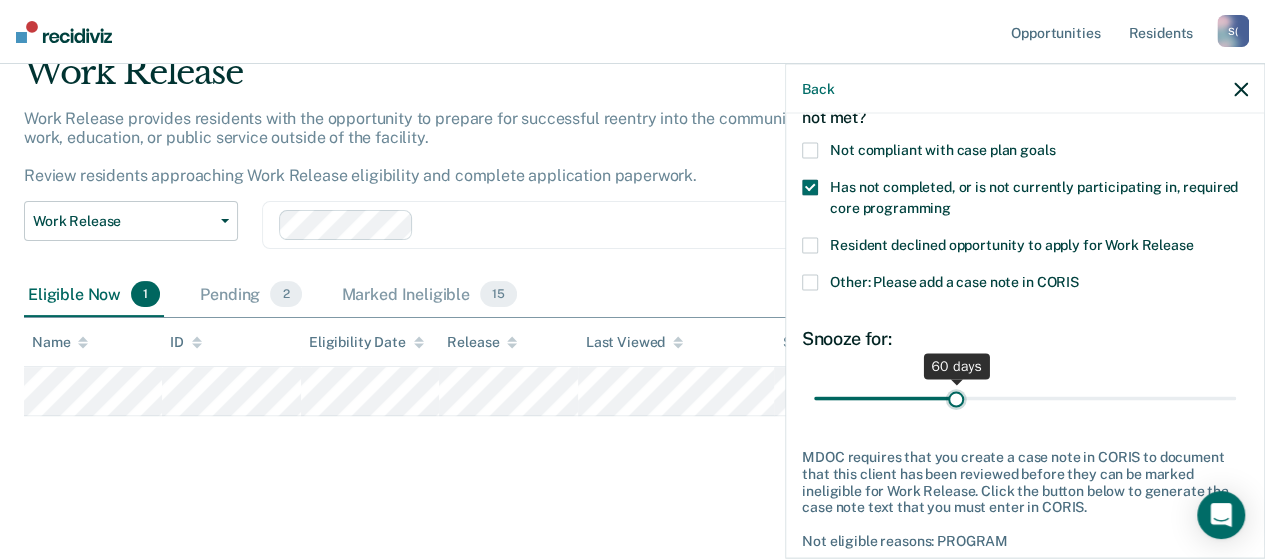 drag, startPoint x: 888, startPoint y: 397, endPoint x: 950, endPoint y: 407, distance: 62.801273 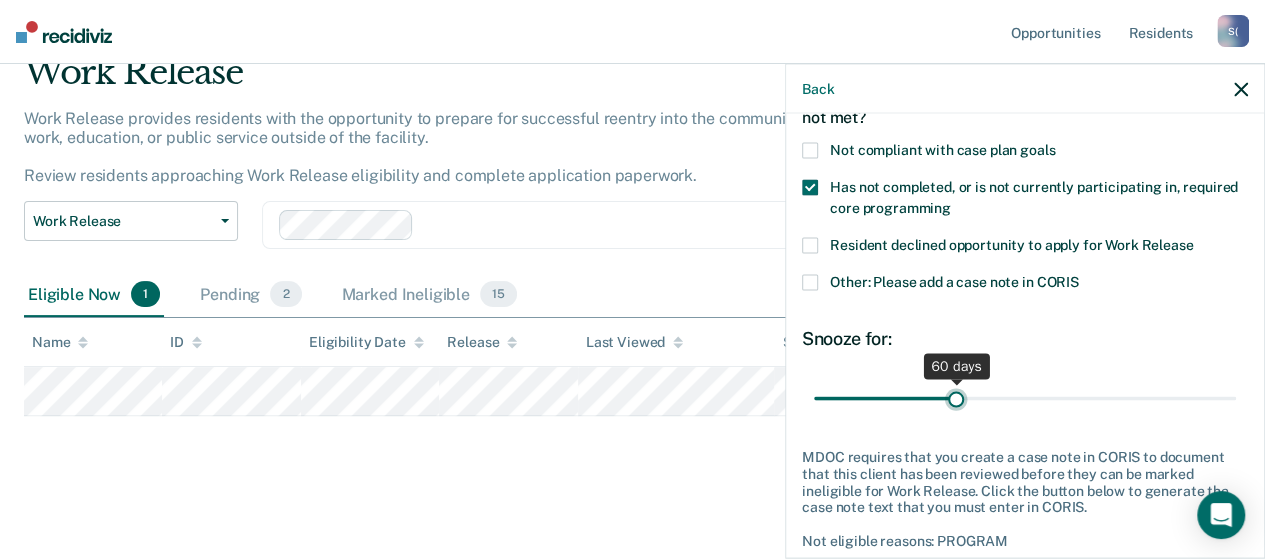type on "60" 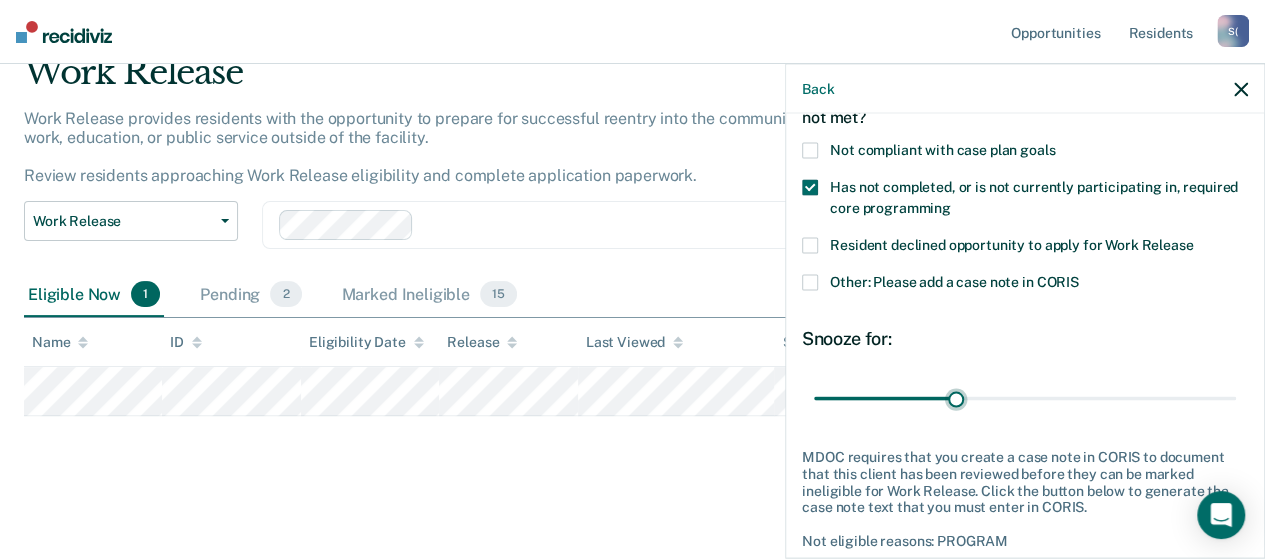 scroll, scrollTop: 224, scrollLeft: 0, axis: vertical 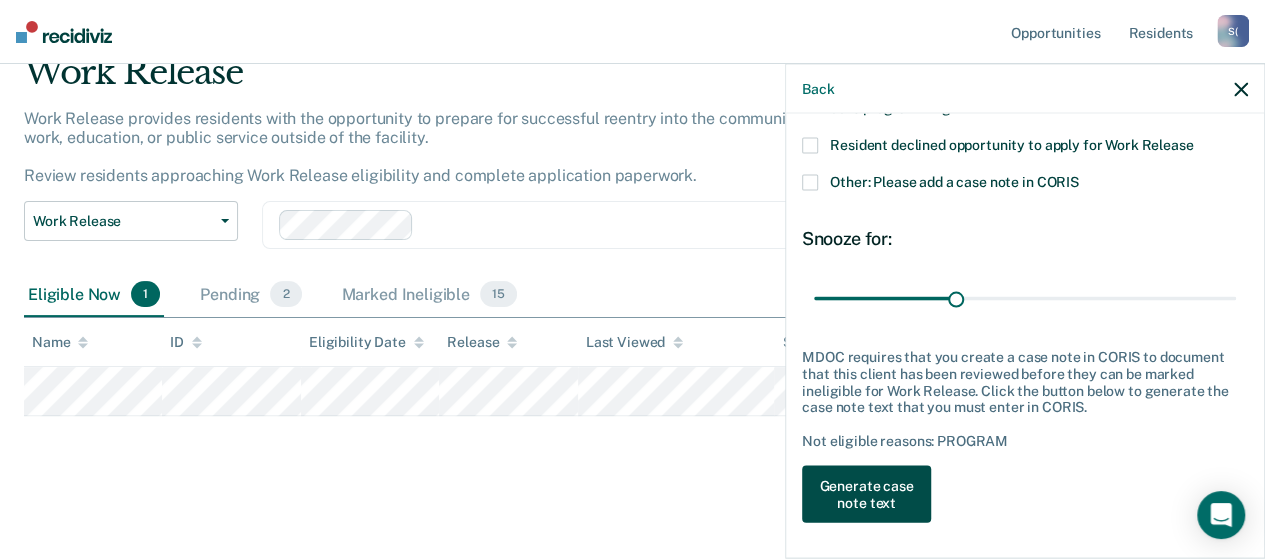 click on "Generate case note text" at bounding box center [866, 494] 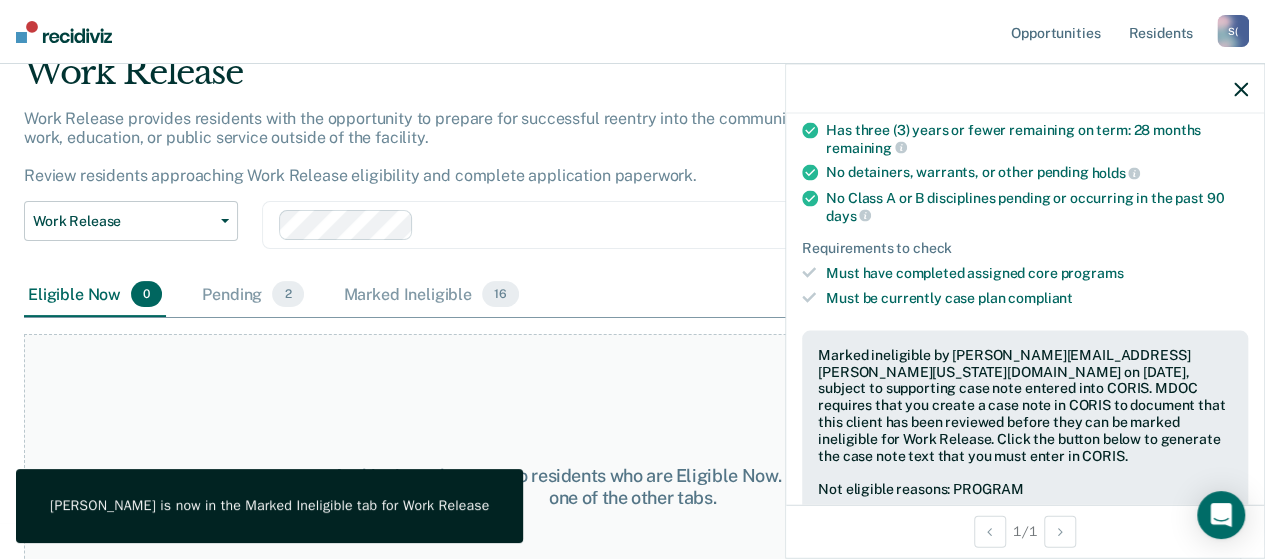 click 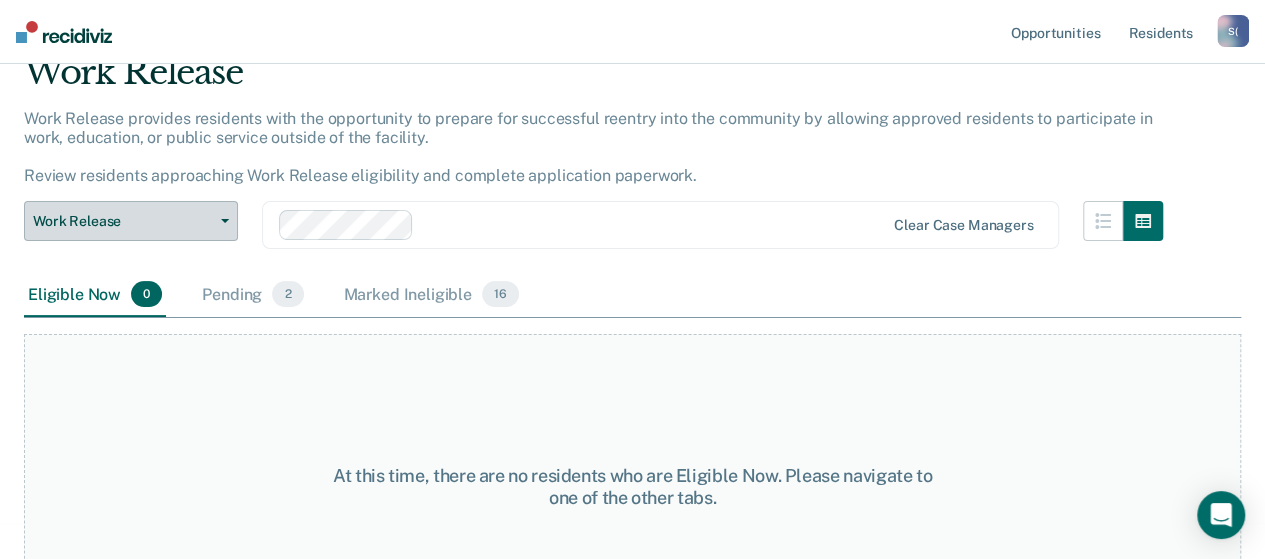 click on "Work Release" at bounding box center (131, 221) 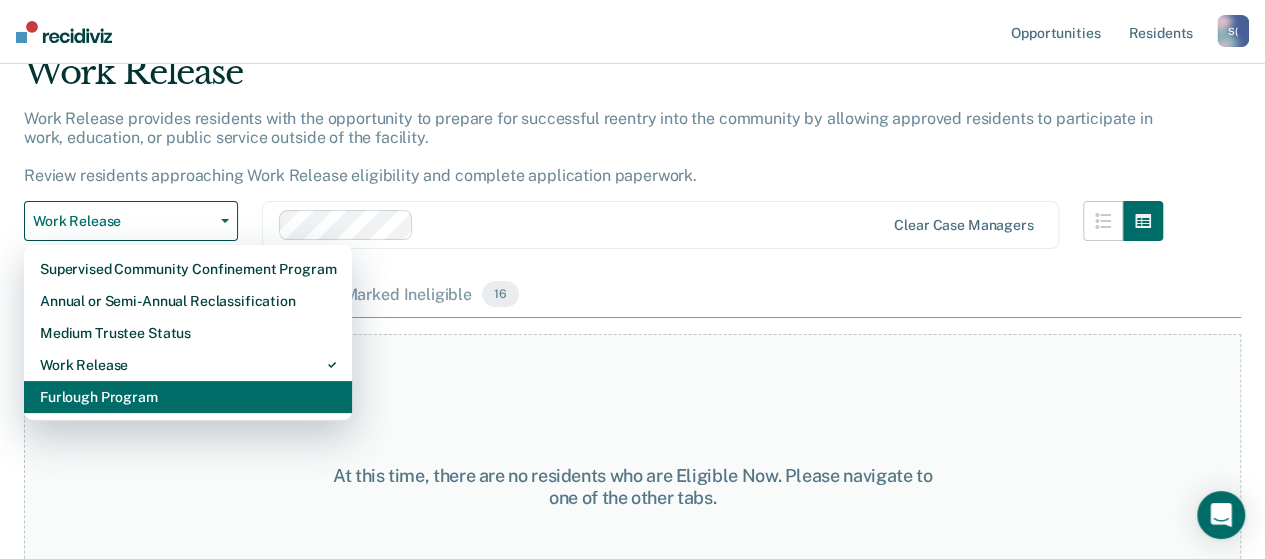 click on "Furlough Program" at bounding box center [188, 397] 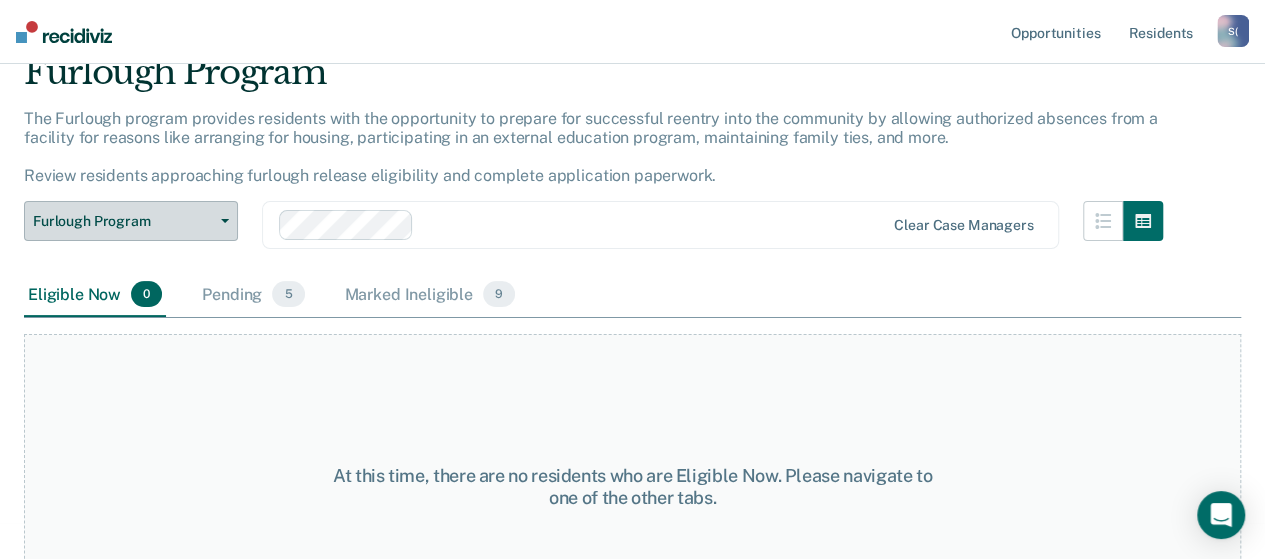 scroll, scrollTop: 0, scrollLeft: 0, axis: both 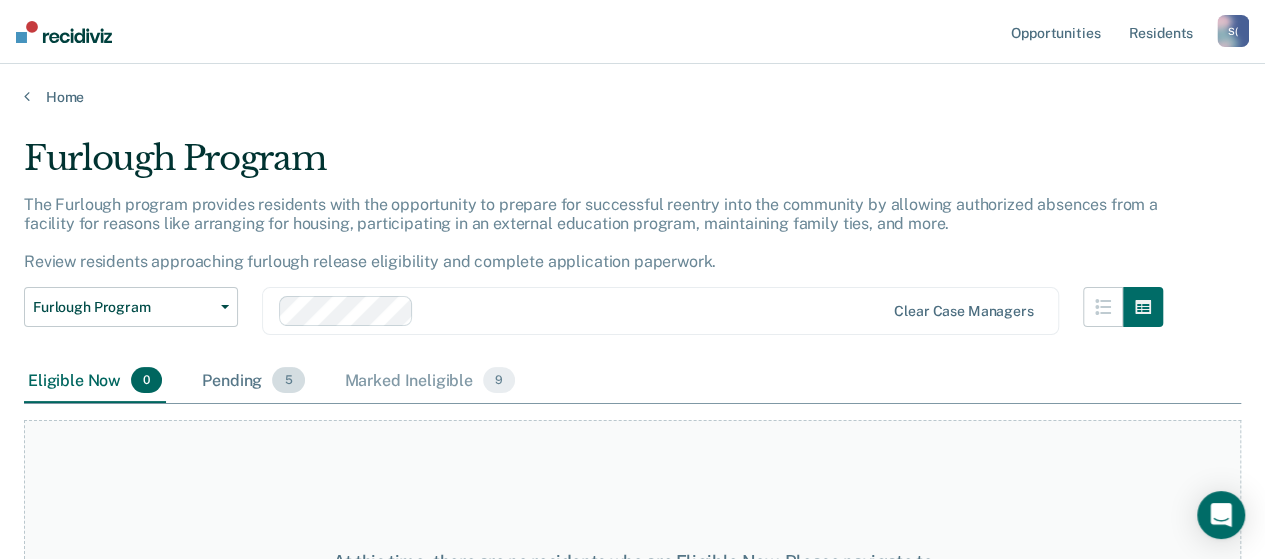 click on "Pending 5" at bounding box center (253, 381) 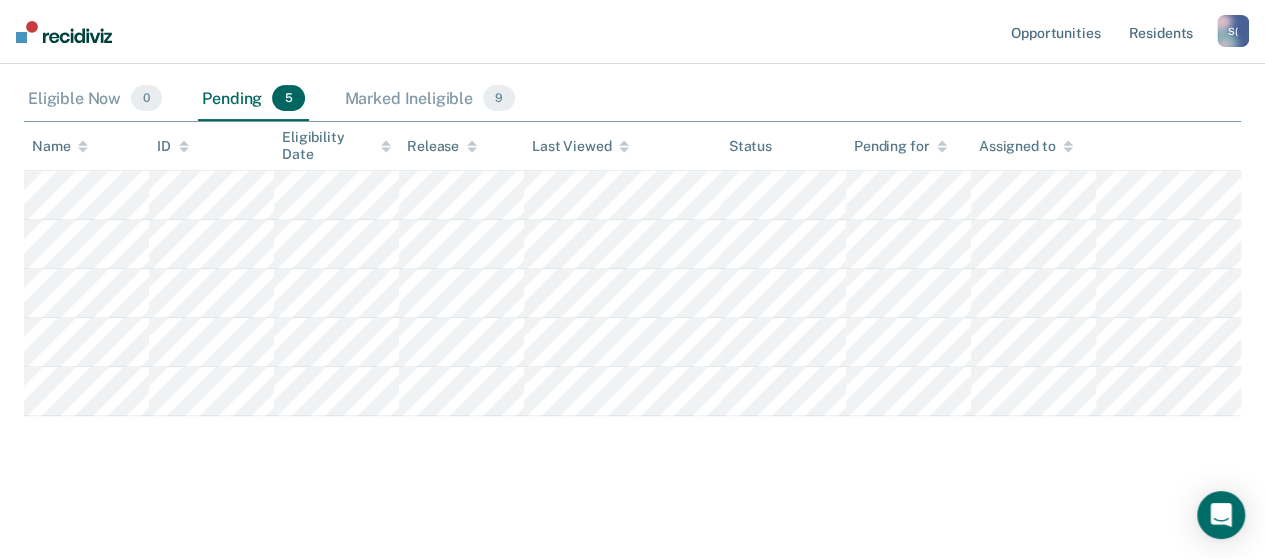 scroll, scrollTop: 0, scrollLeft: 0, axis: both 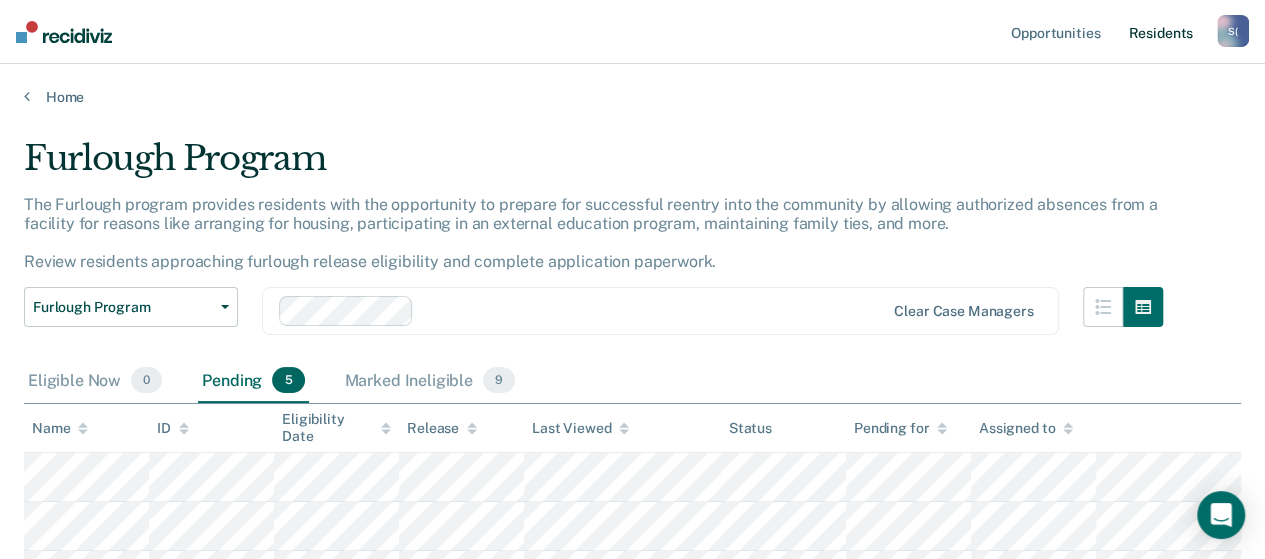 click on "Resident s" at bounding box center (1160, 32) 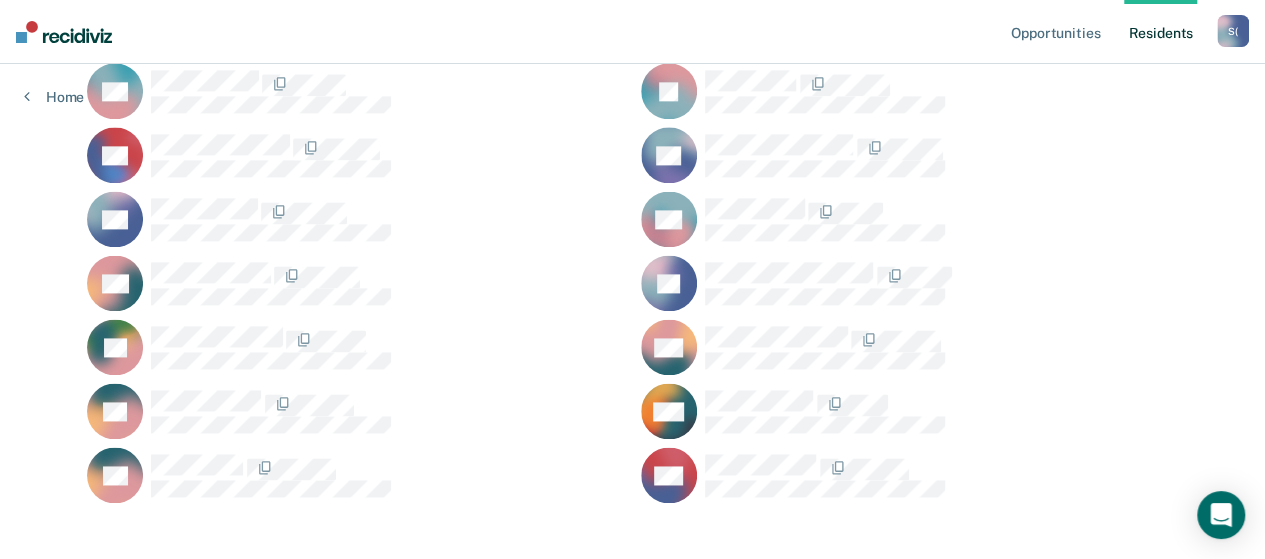 scroll, scrollTop: 1282, scrollLeft: 0, axis: vertical 